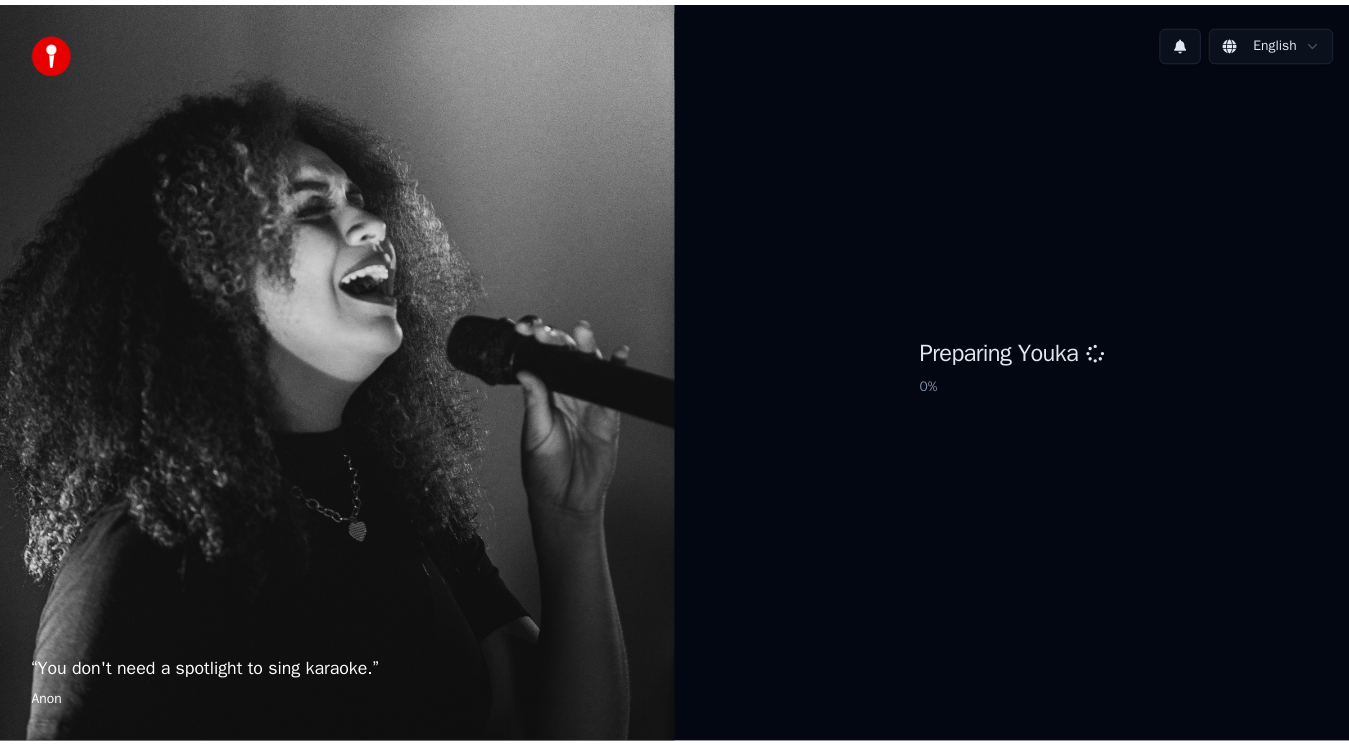 scroll, scrollTop: 0, scrollLeft: 0, axis: both 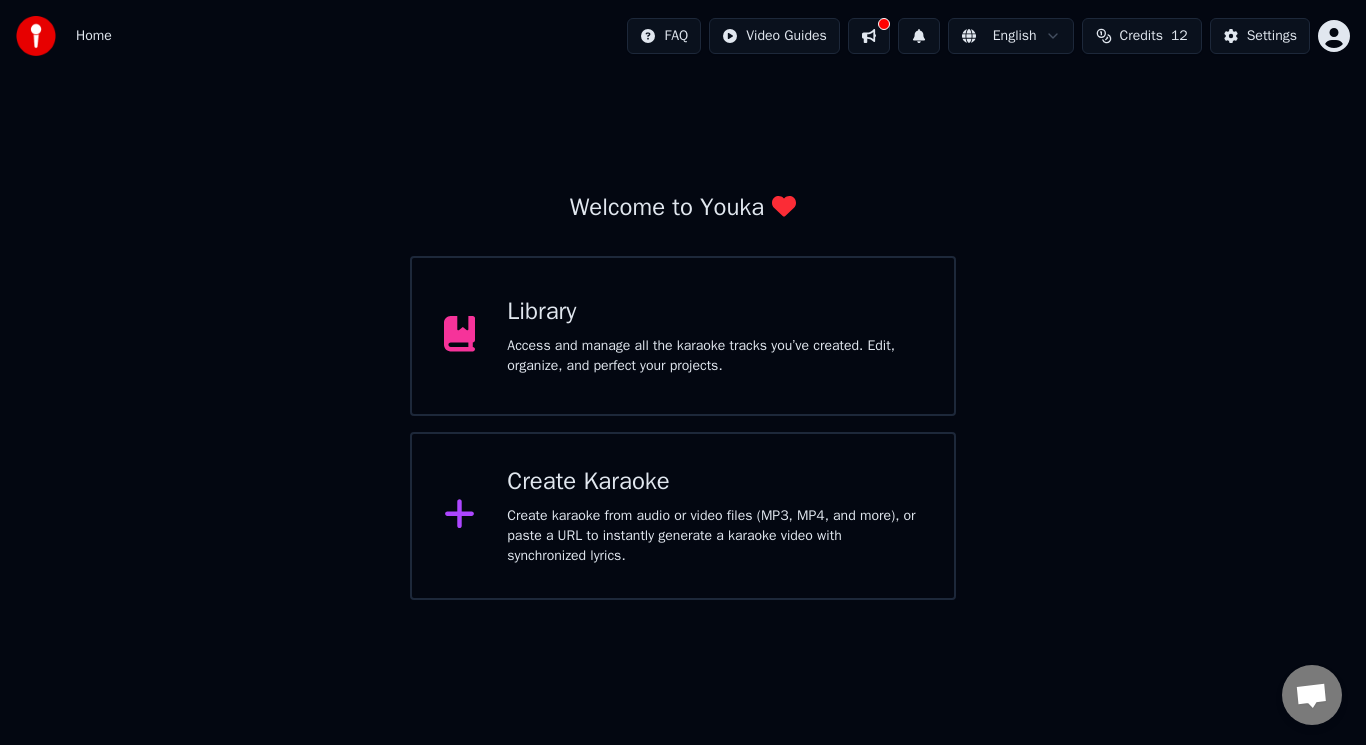click on "Access and manage all the karaoke tracks you’ve created. Edit, organize, and perfect your projects." at bounding box center (714, 356) 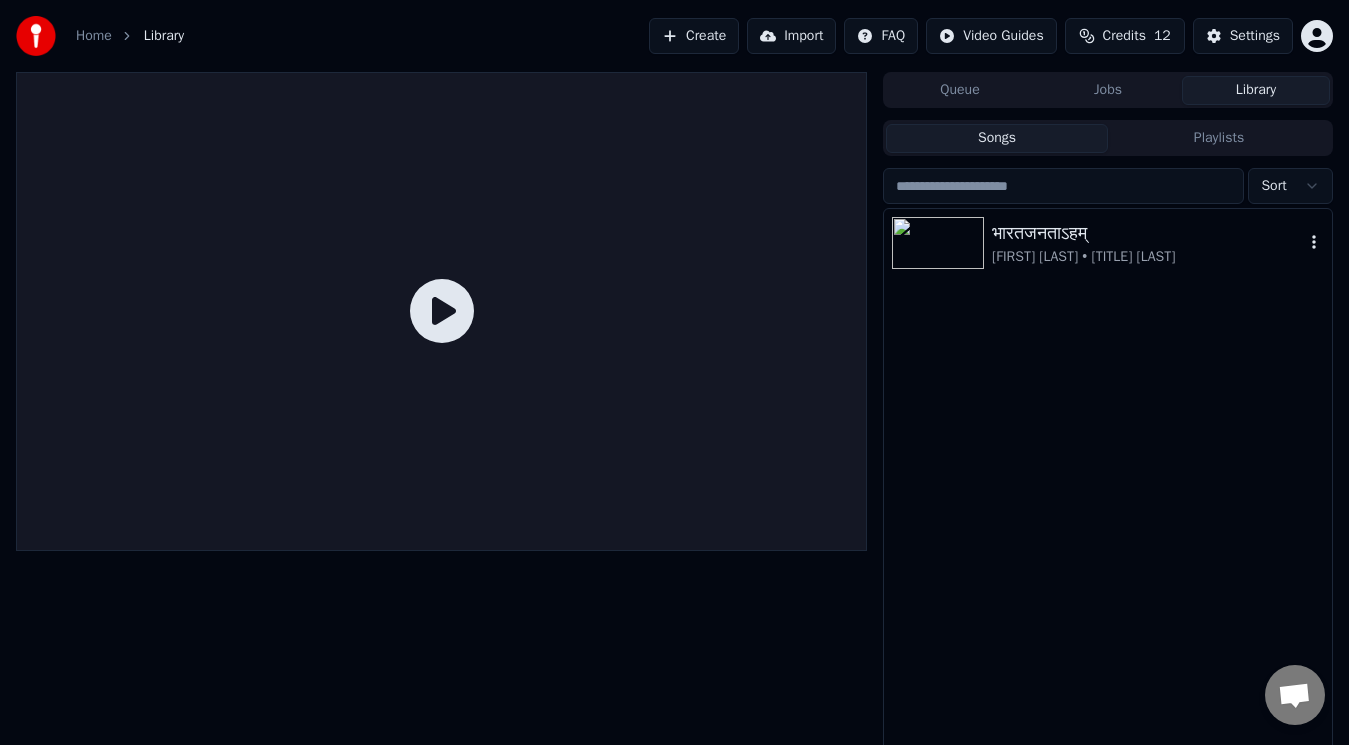 click 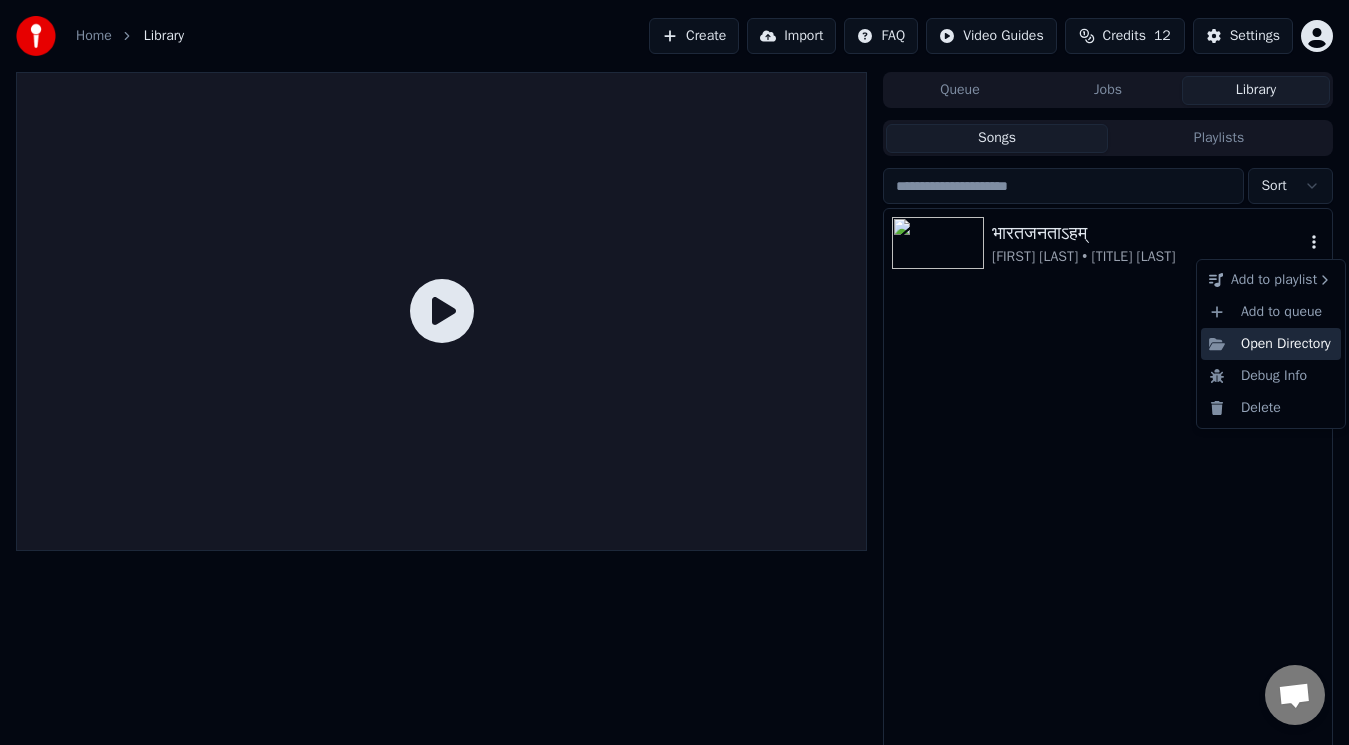 click on "Open Directory" at bounding box center (1271, 344) 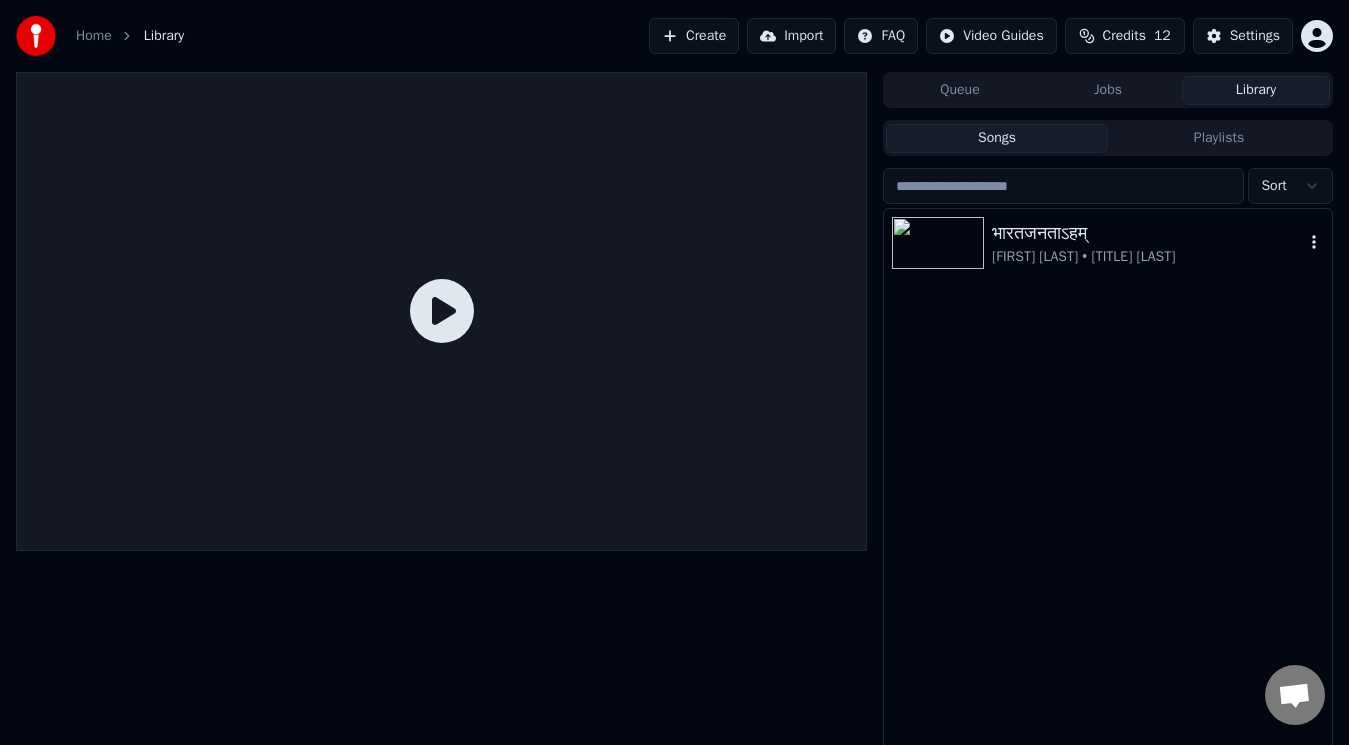 click at bounding box center (938, 243) 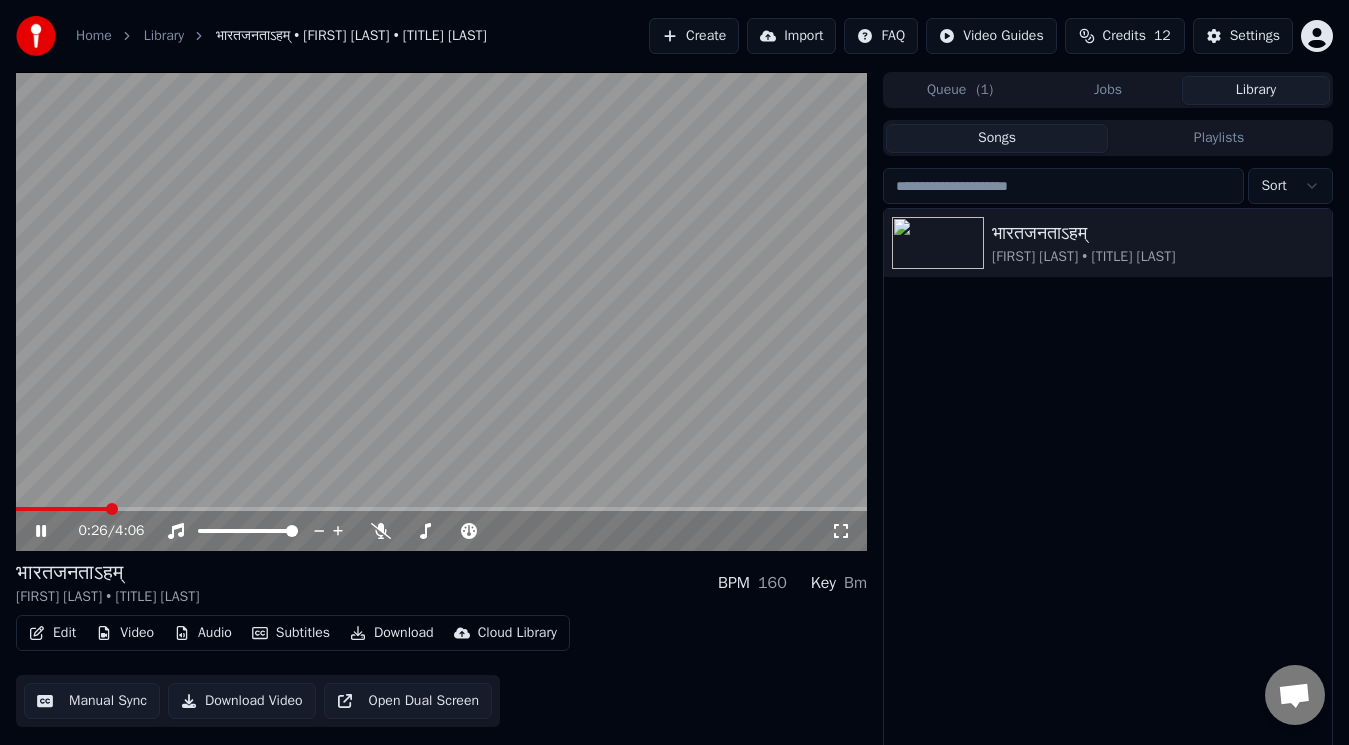 click 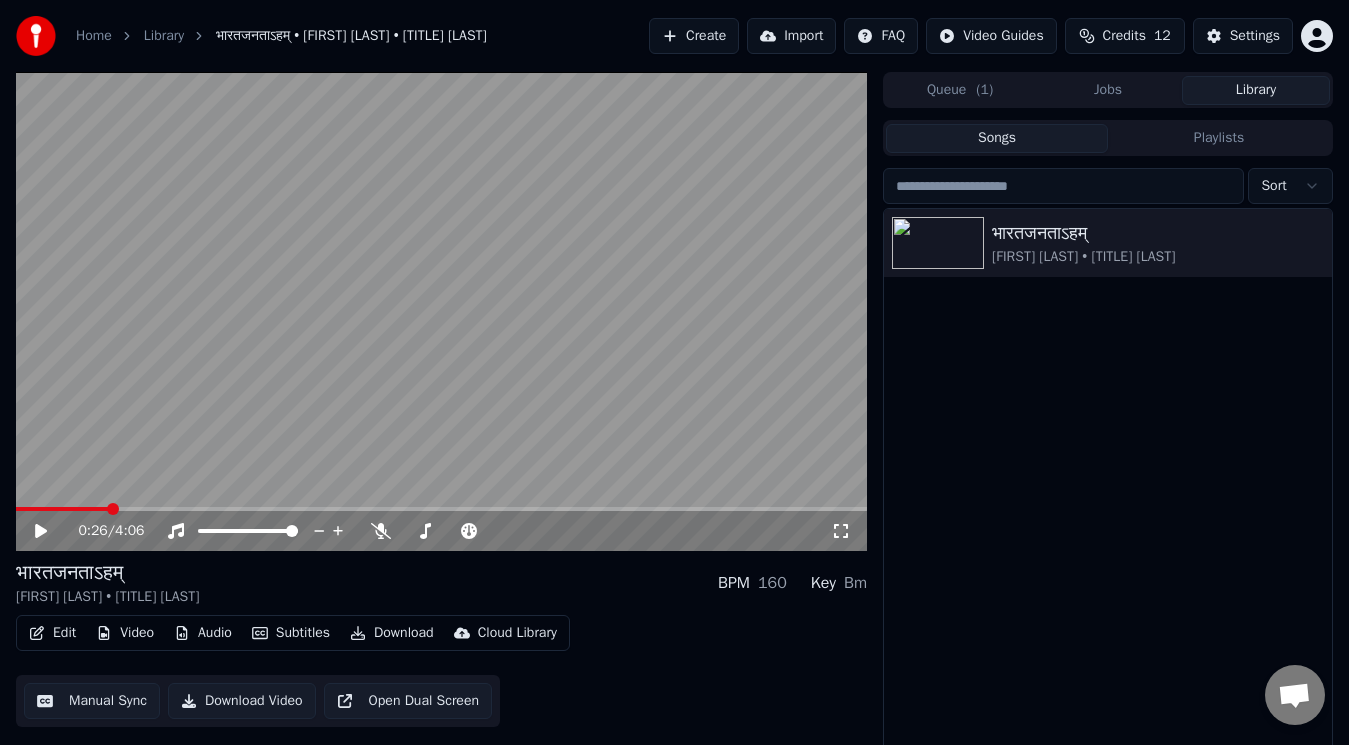 click on "Download" at bounding box center (392, 633) 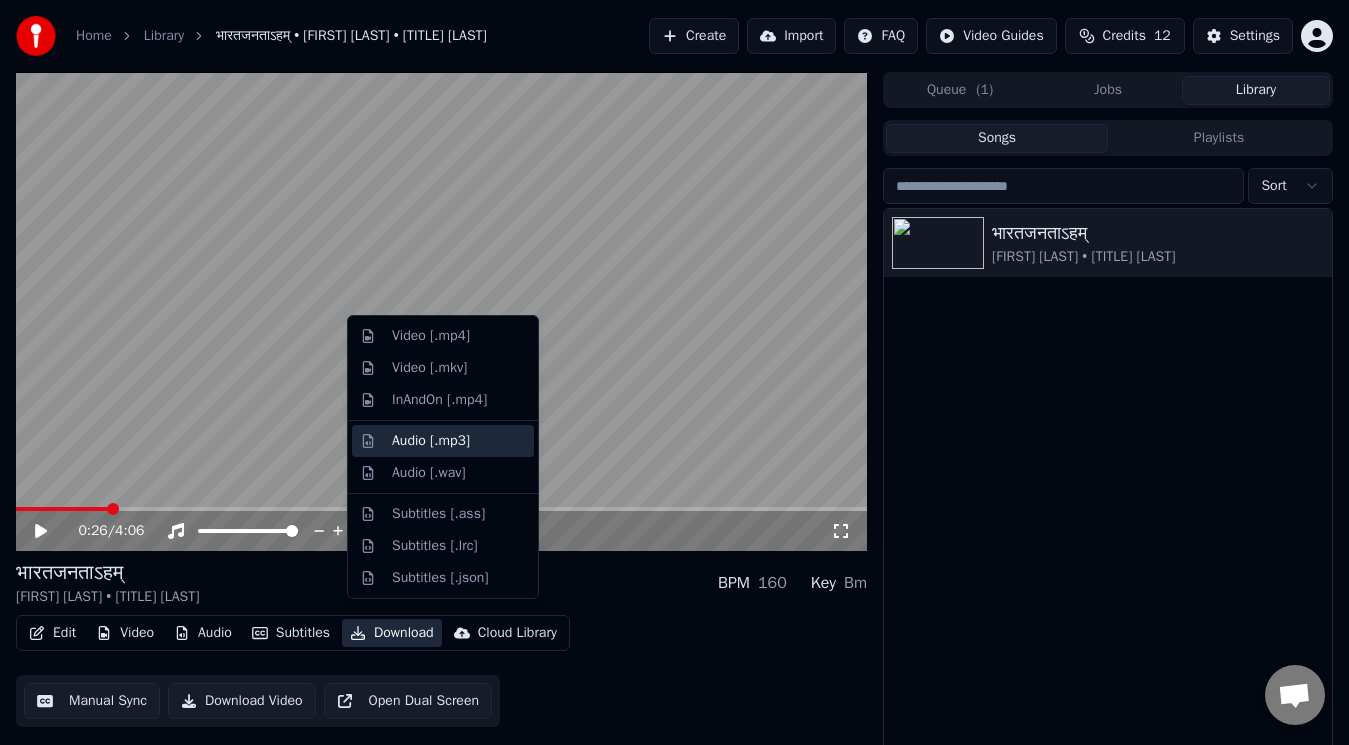 scroll, scrollTop: 22, scrollLeft: 0, axis: vertical 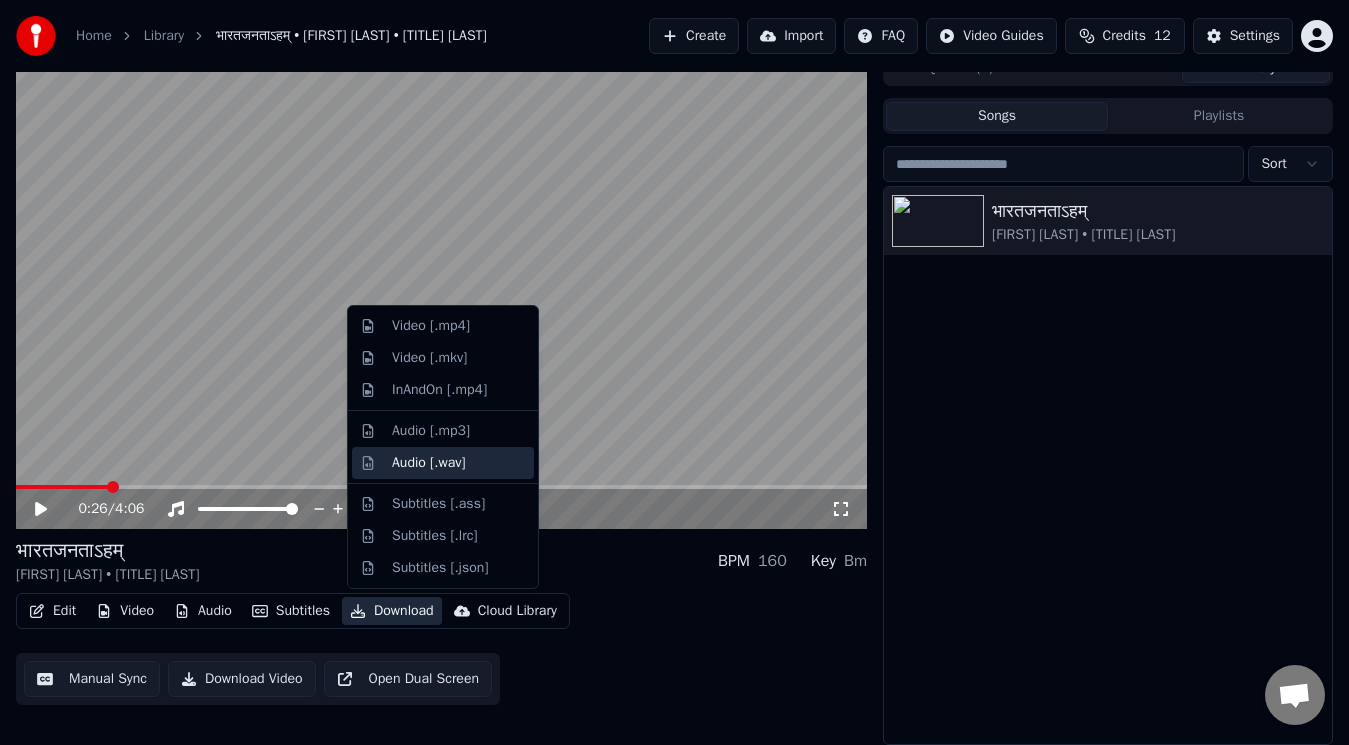 click on "Audio [.wav]" at bounding box center (429, 463) 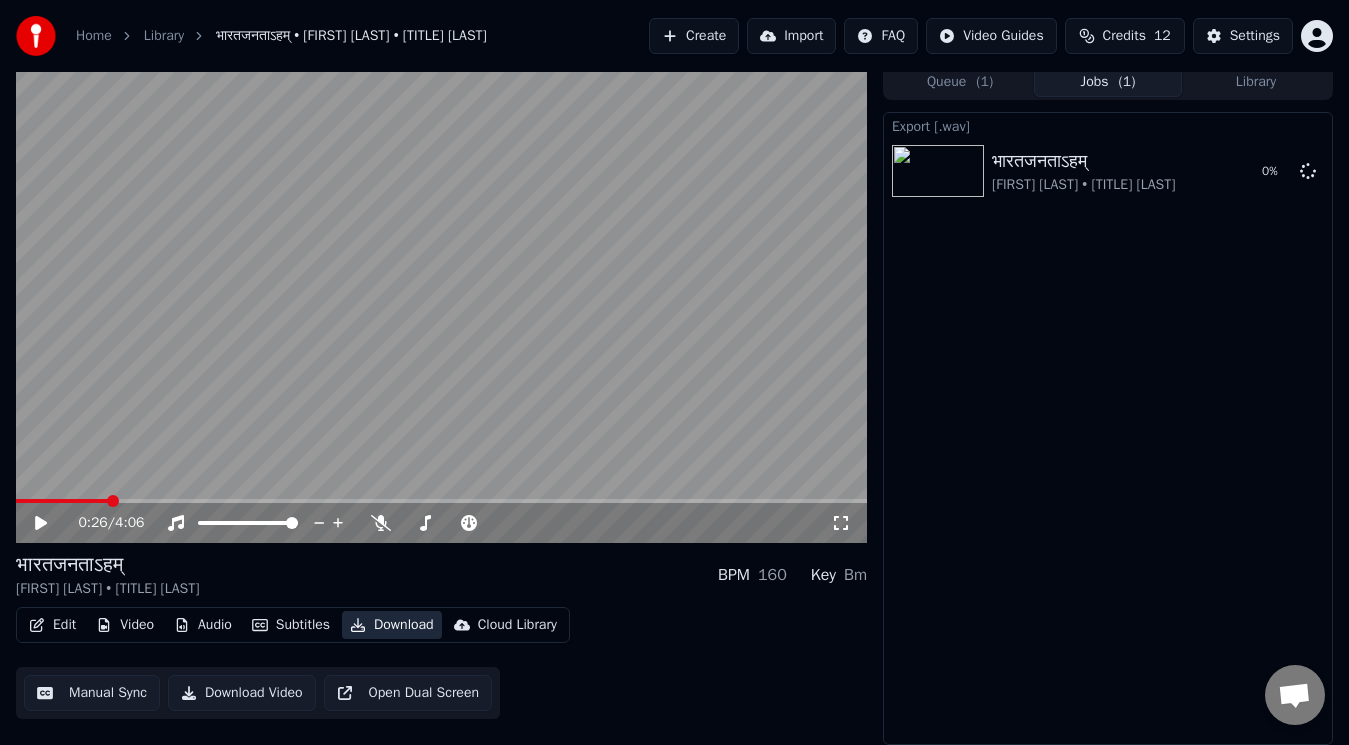 scroll, scrollTop: 8, scrollLeft: 0, axis: vertical 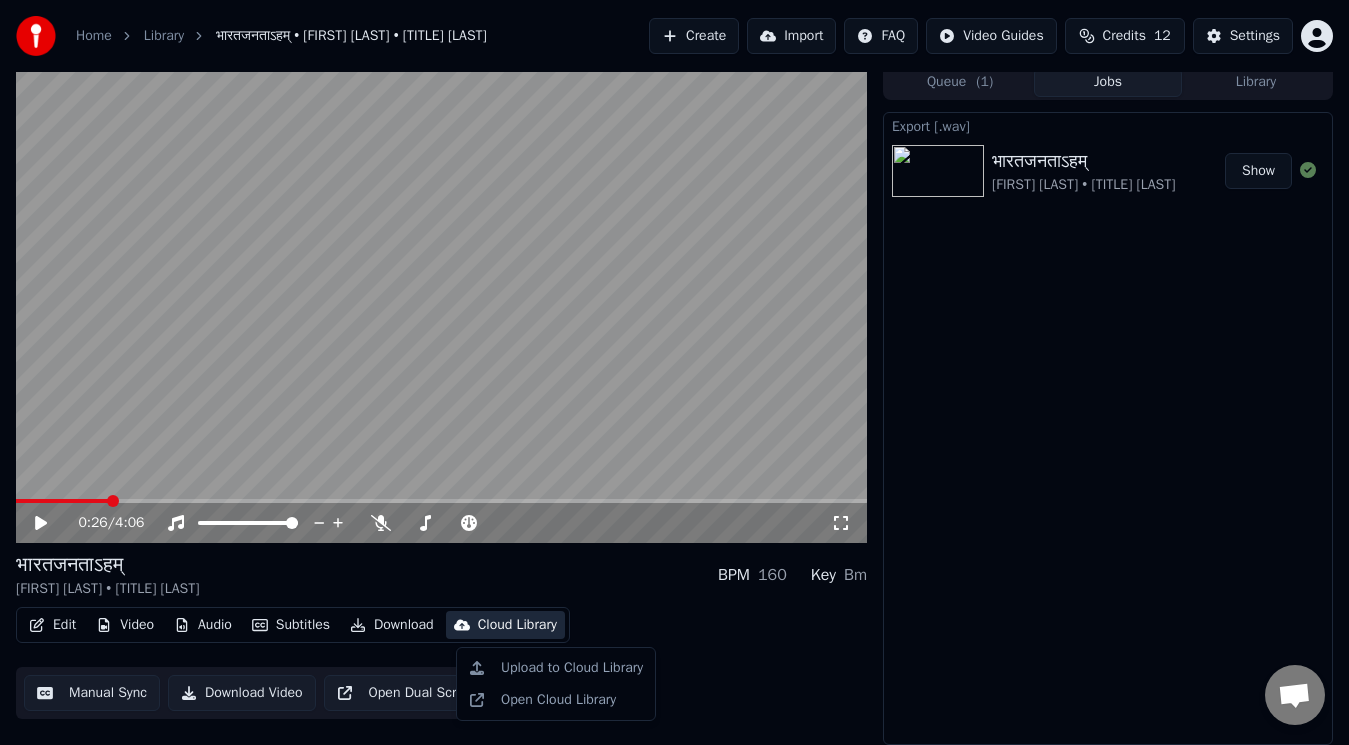 click on "Cloud Library" at bounding box center [517, 625] 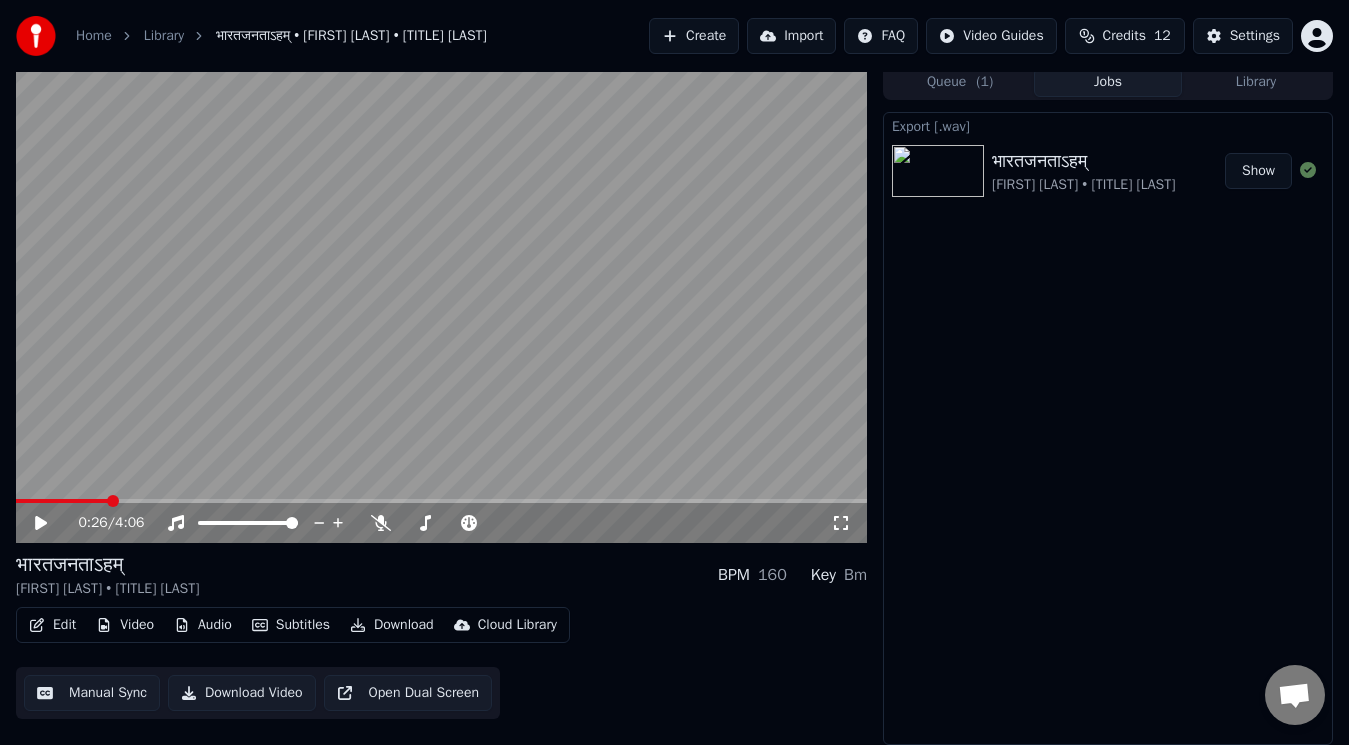 click on "Edit Video Audio Subtitles Download Cloud Library Manual Sync Download Video Open Dual Screen" at bounding box center [441, 663] 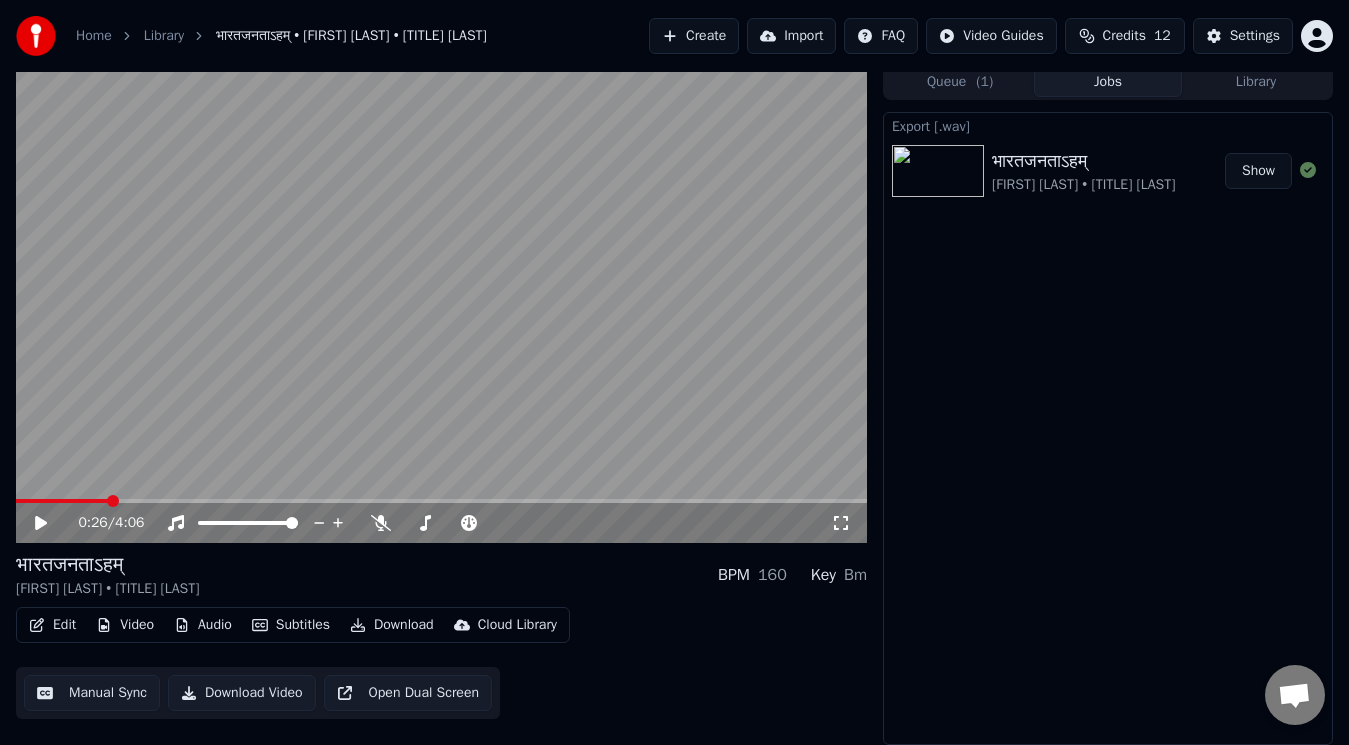 click on "Show" at bounding box center (1258, 171) 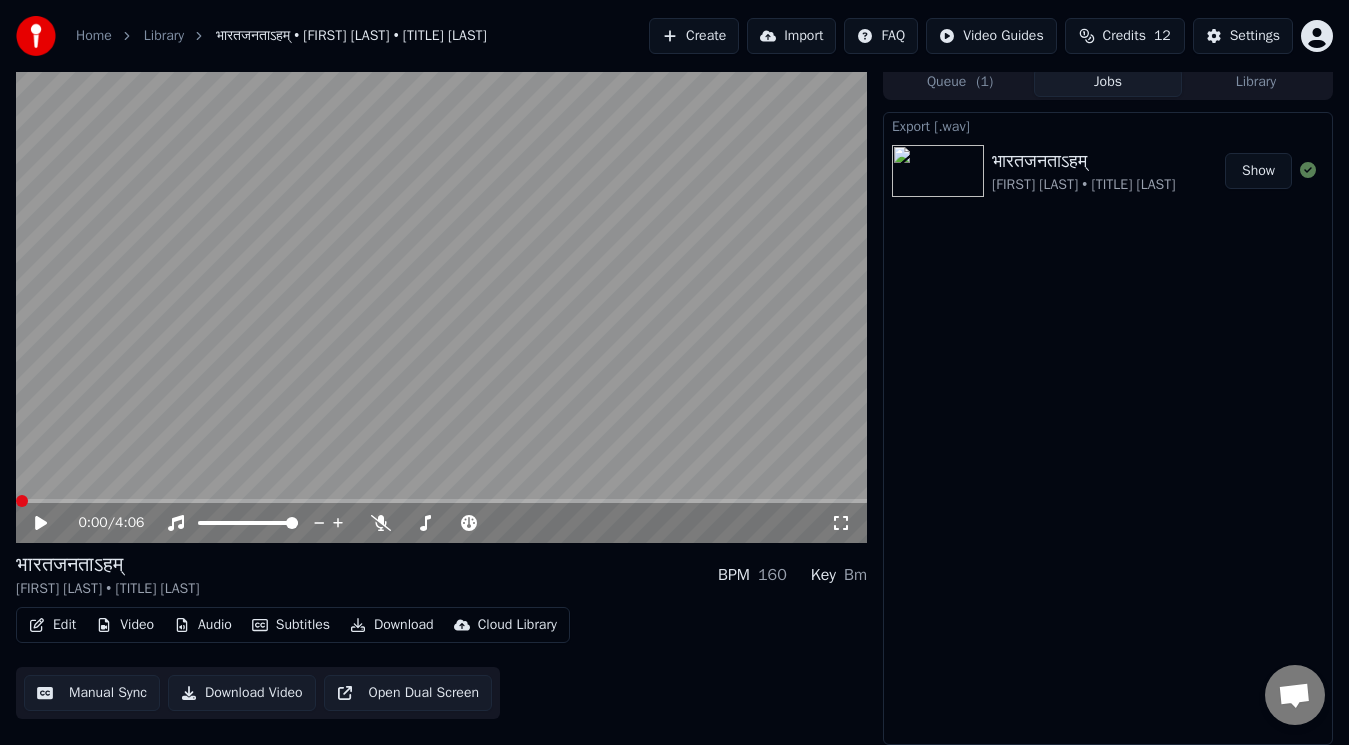 click at bounding box center [16, 501] 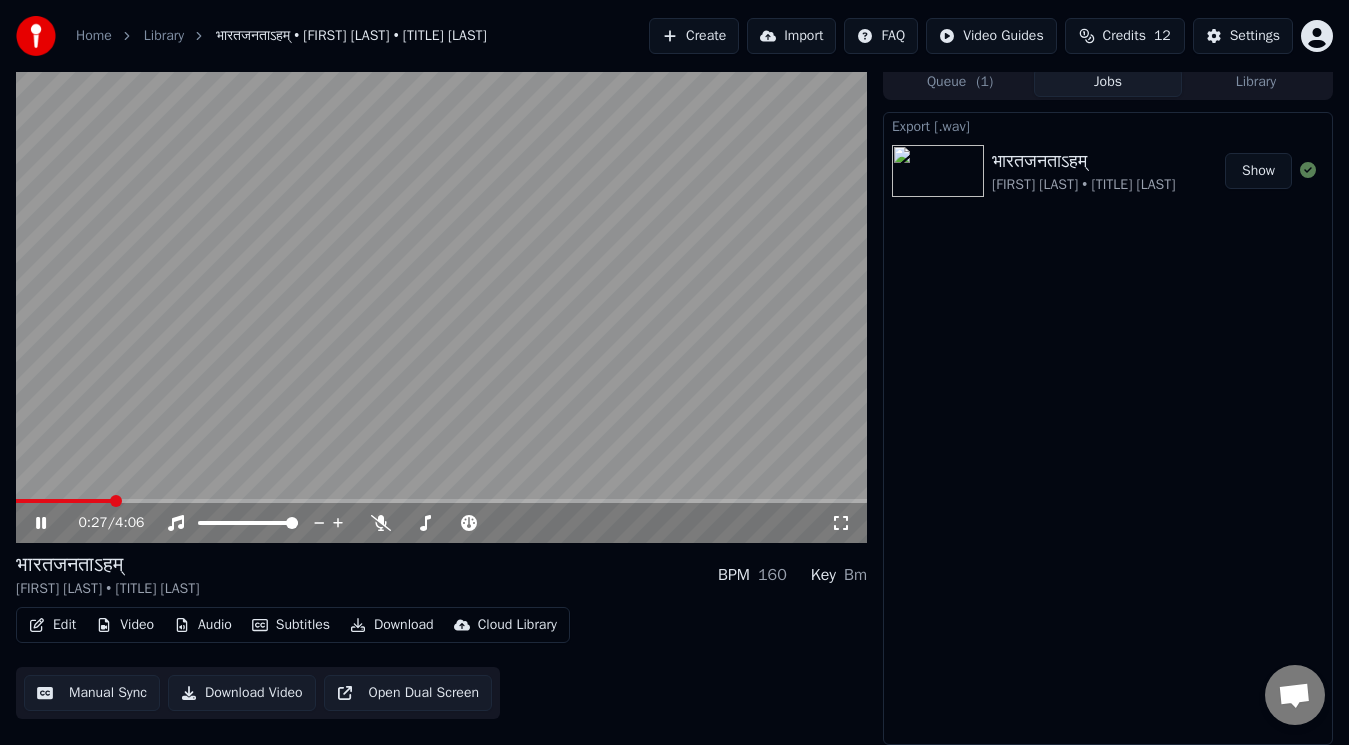 click 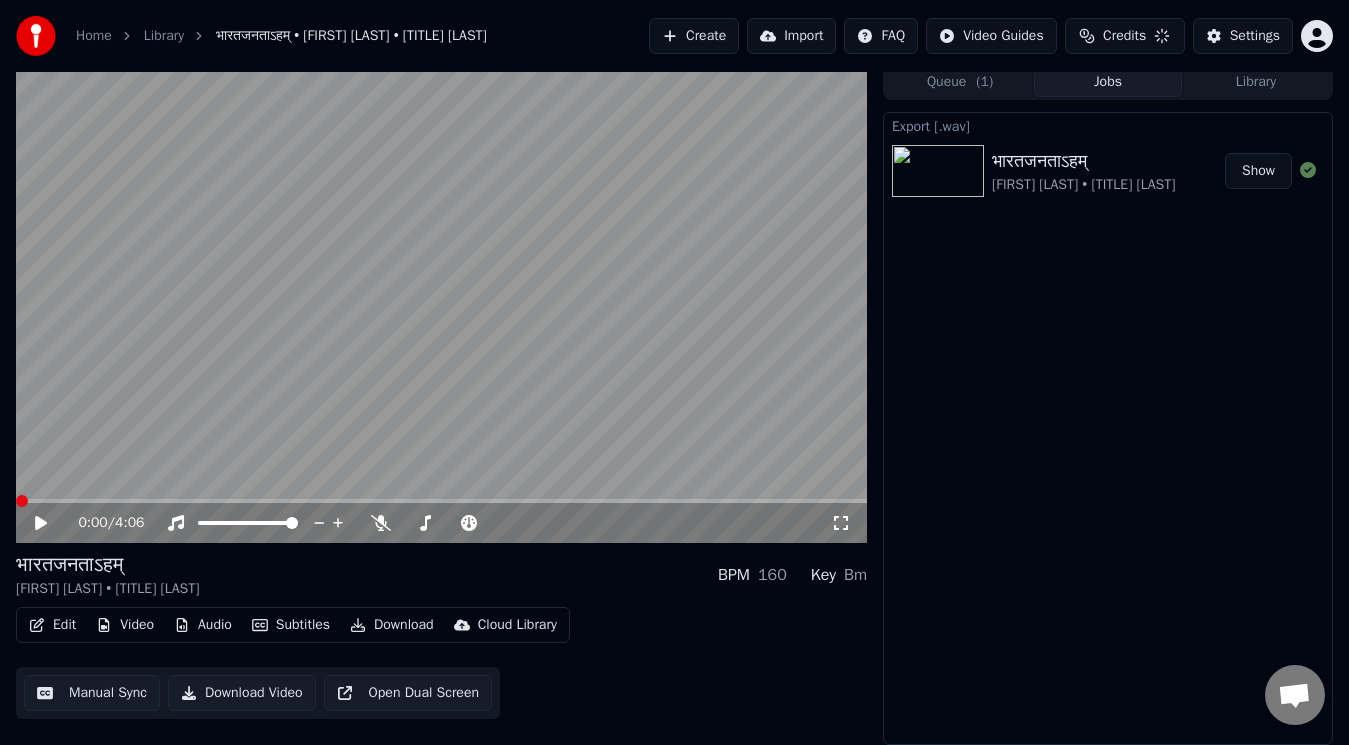 click at bounding box center (22, 501) 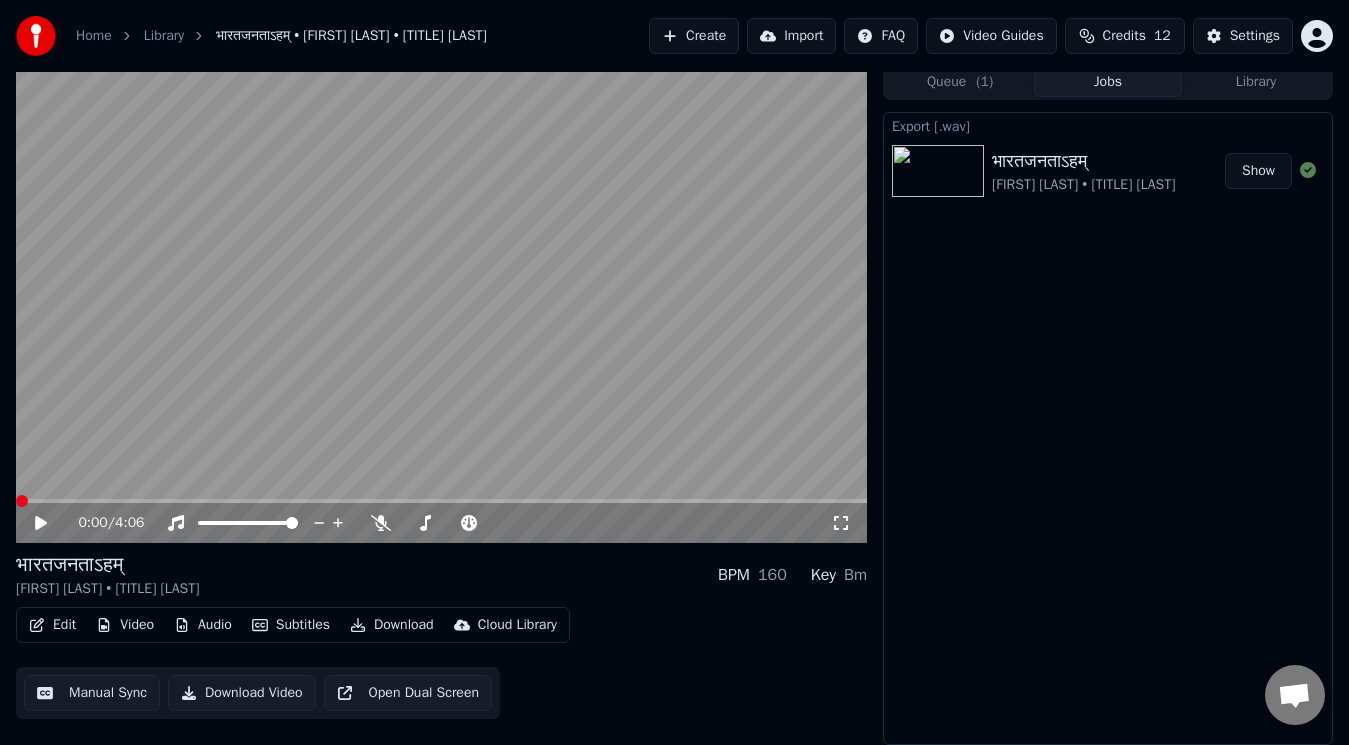 click 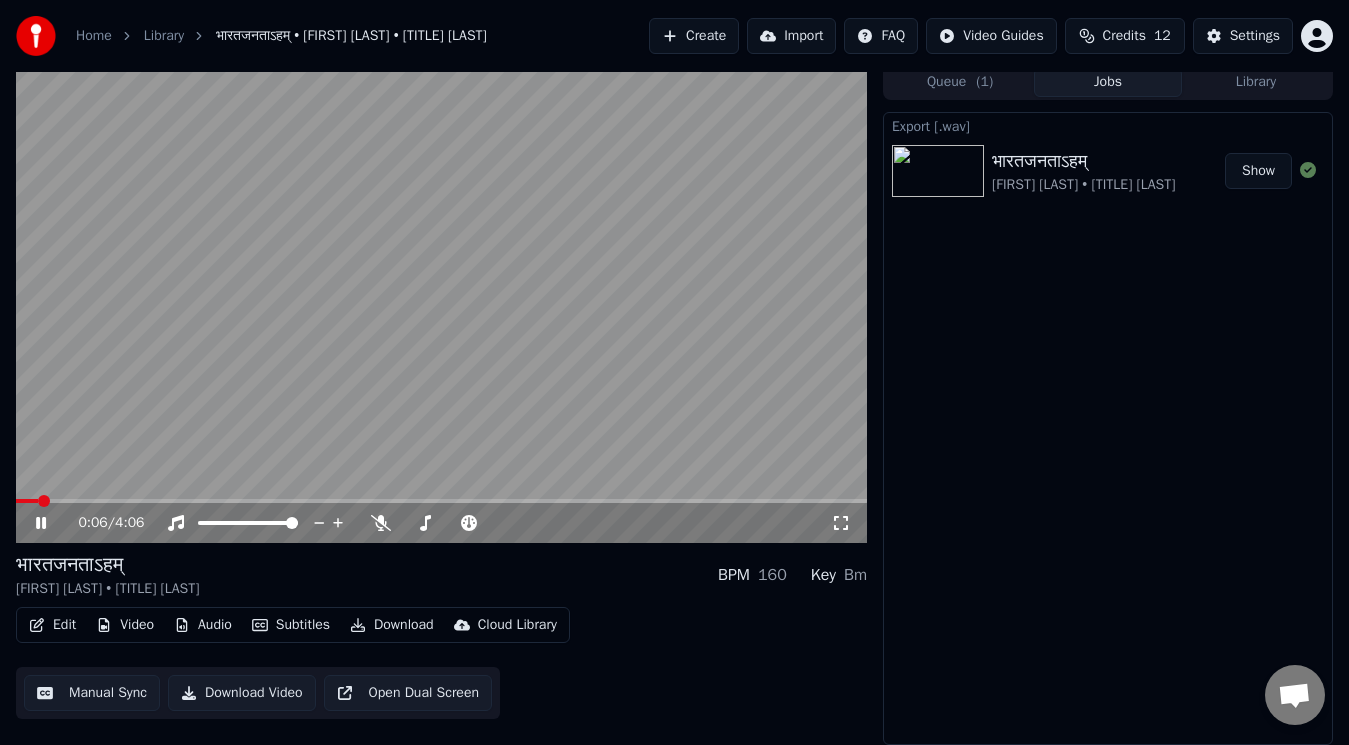 click 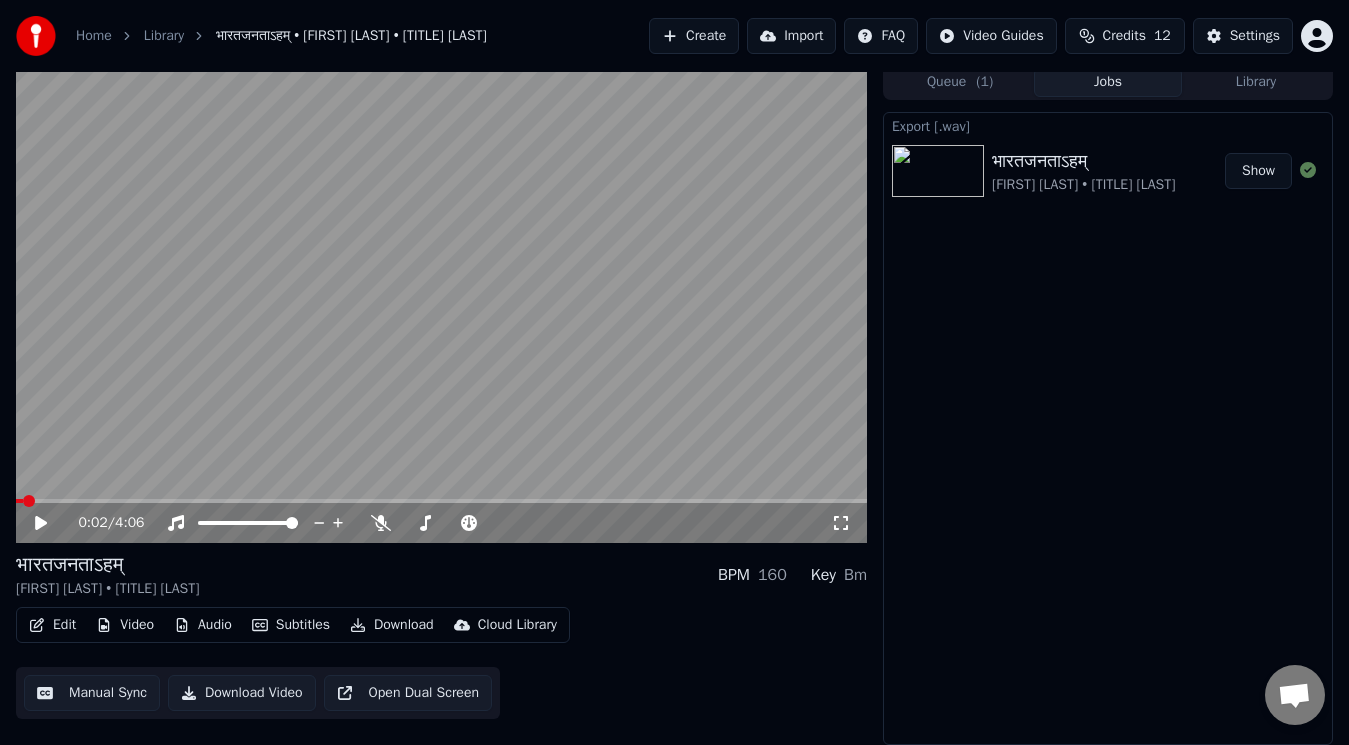 click at bounding box center [19, 501] 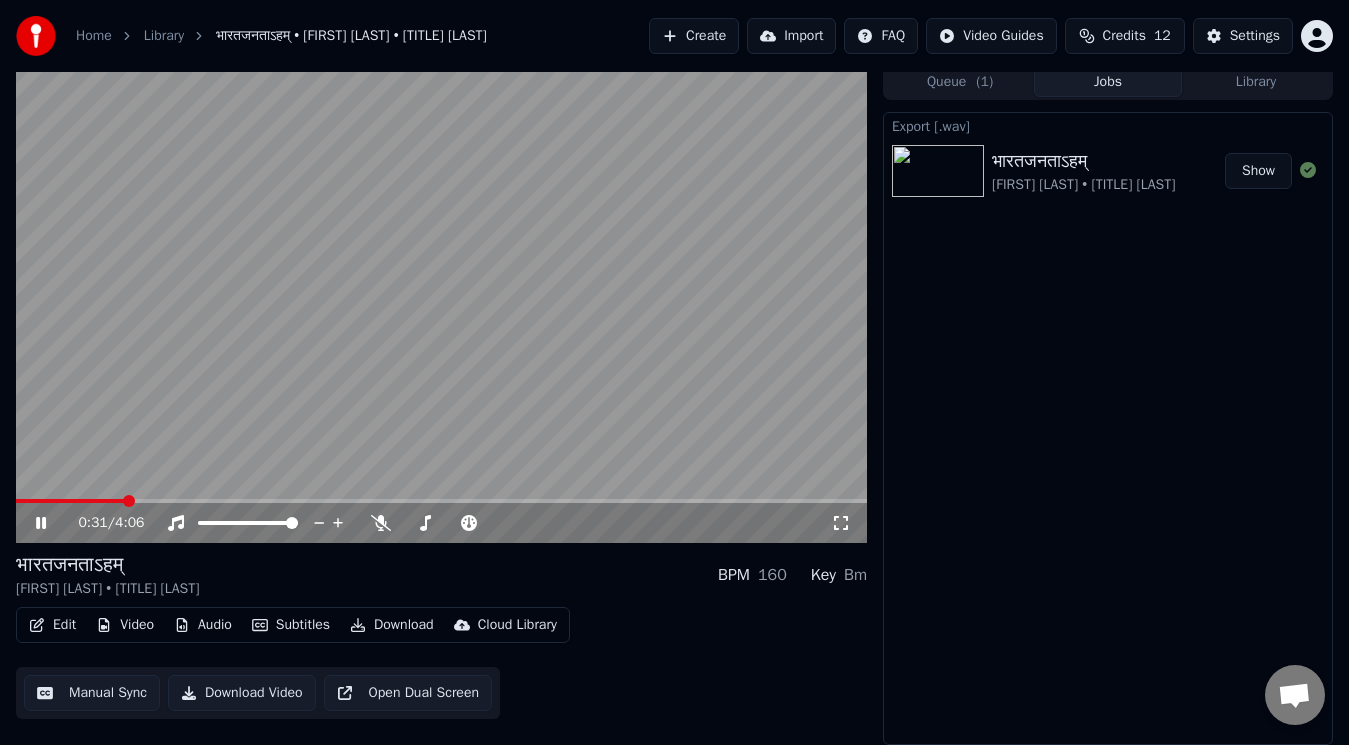 click 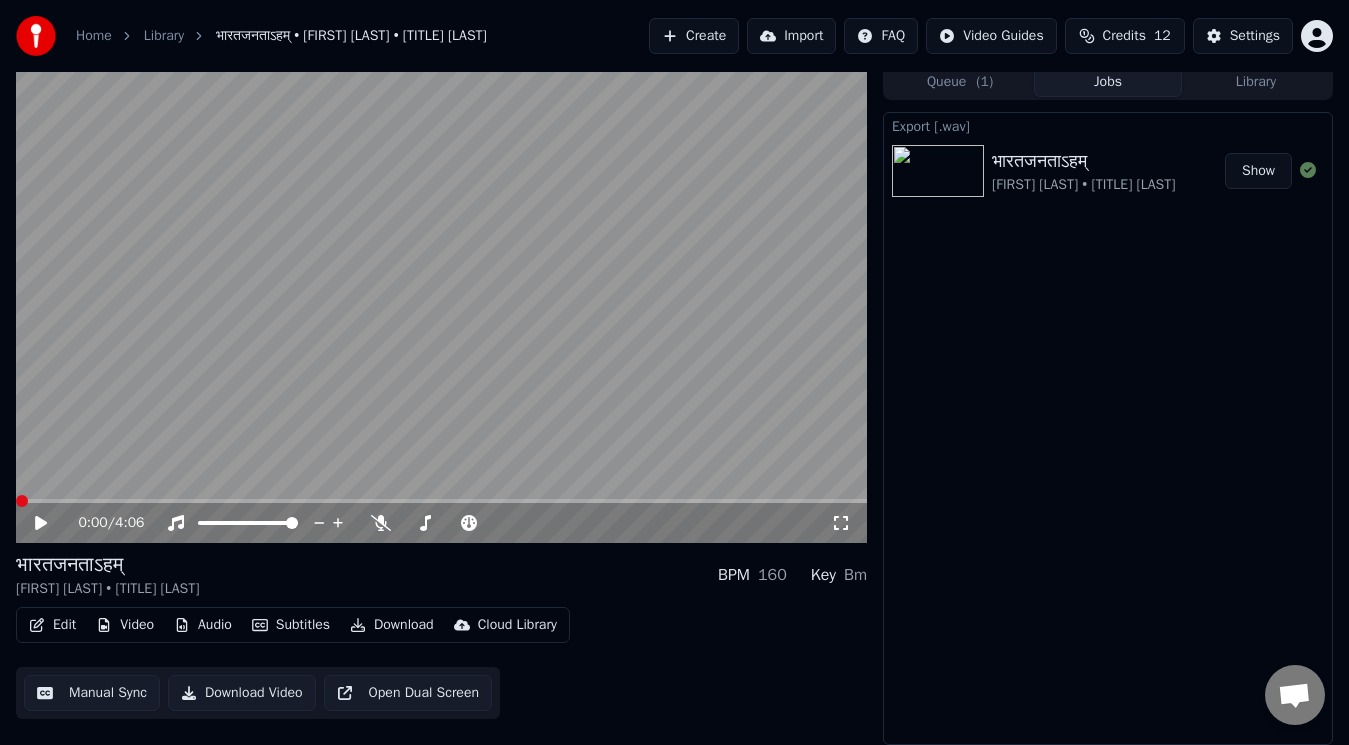 click at bounding box center [16, 501] 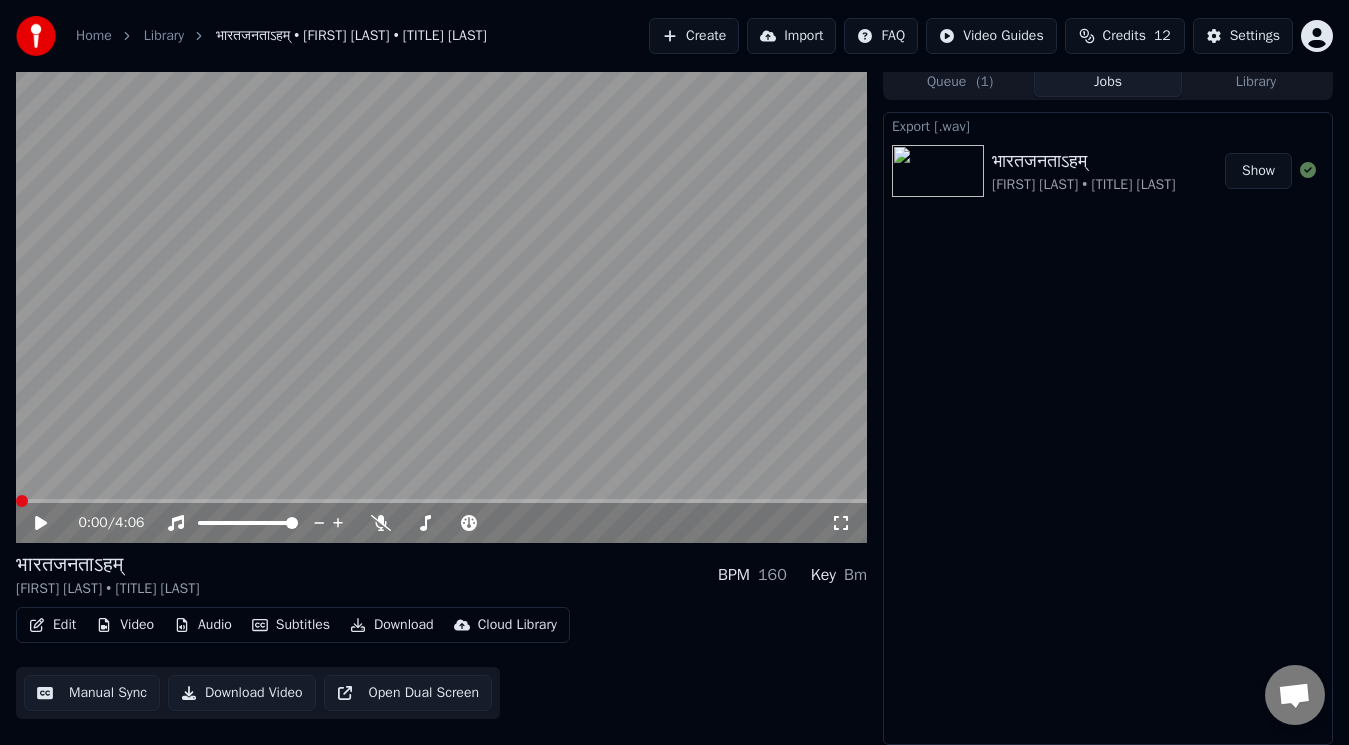click 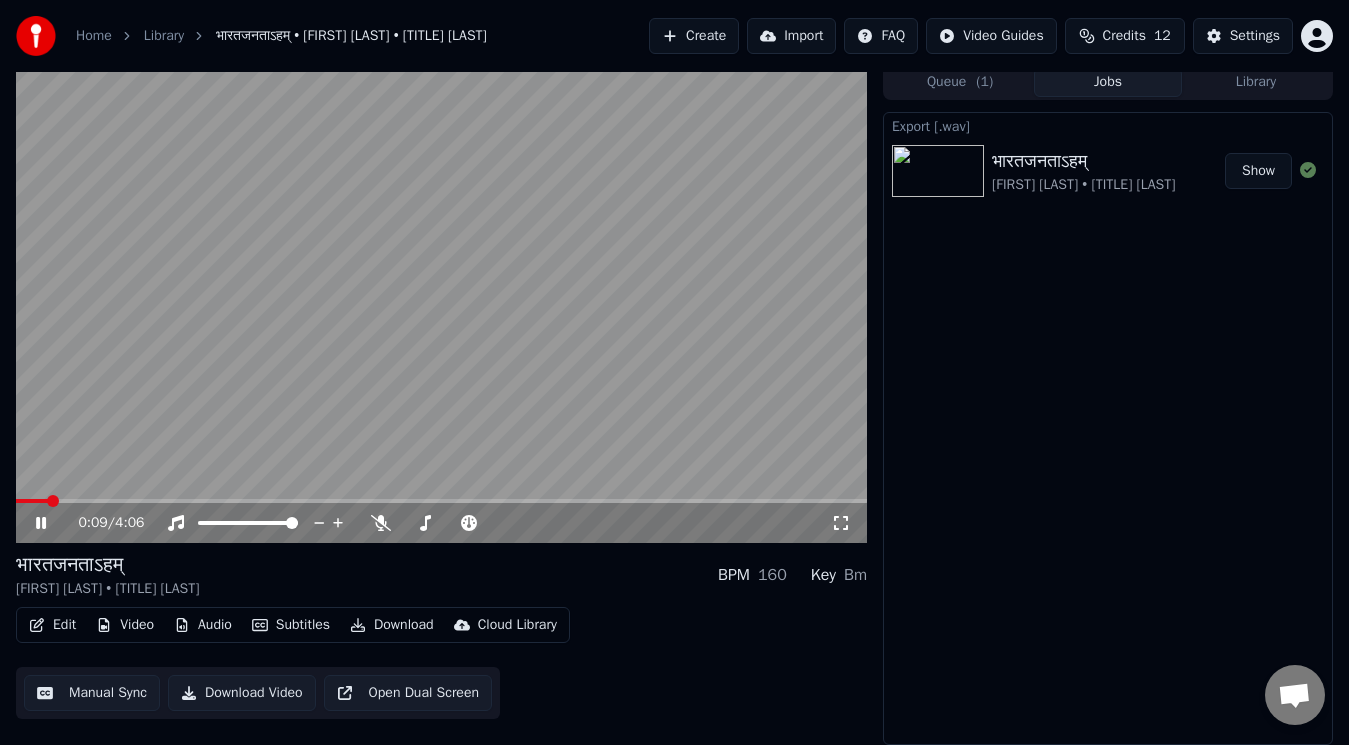 click on "0:09  /  4:06" at bounding box center (441, 523) 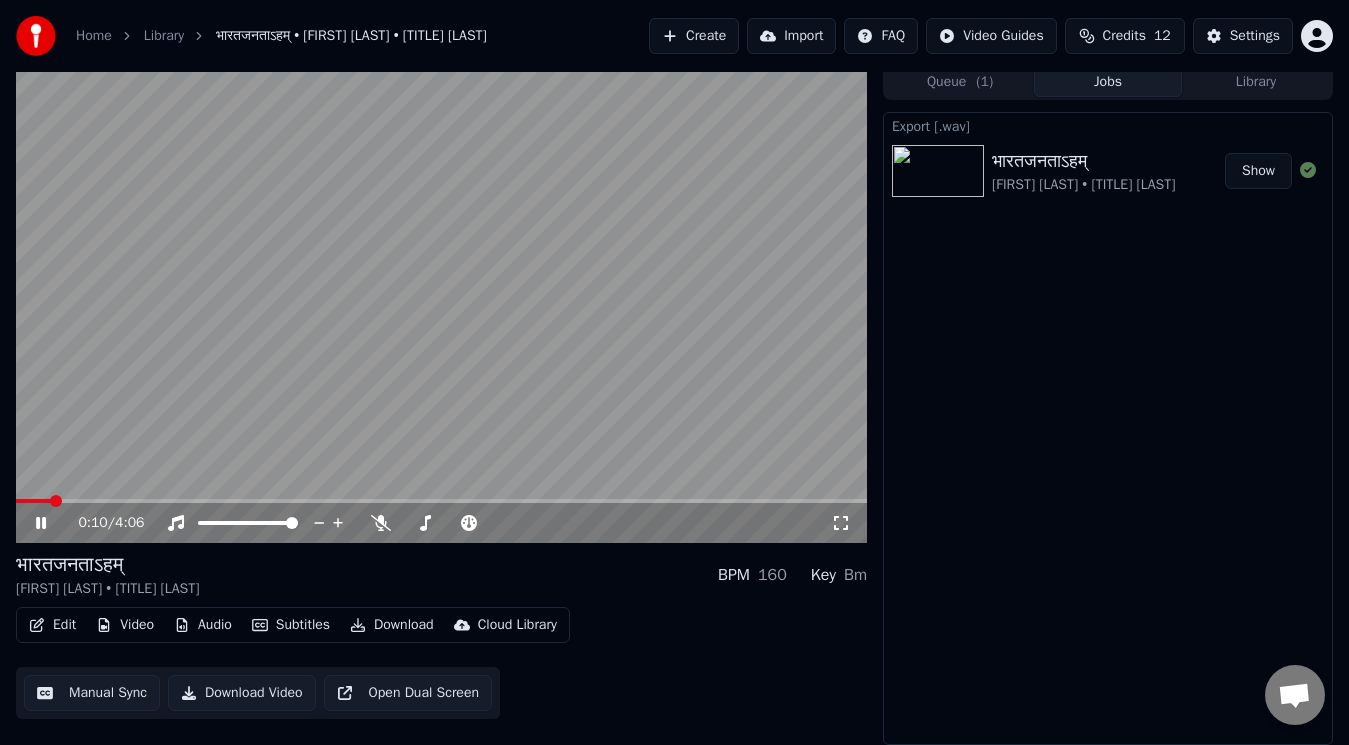click 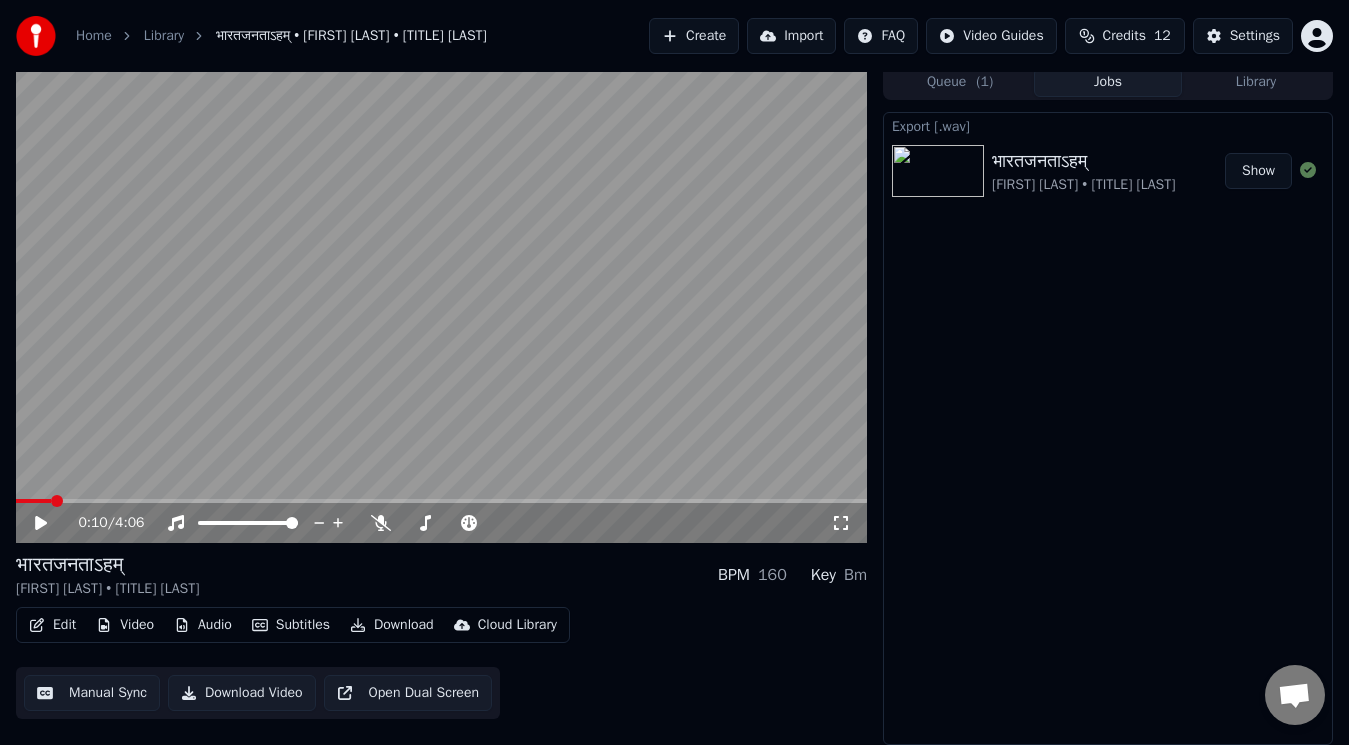 click at bounding box center [441, 303] 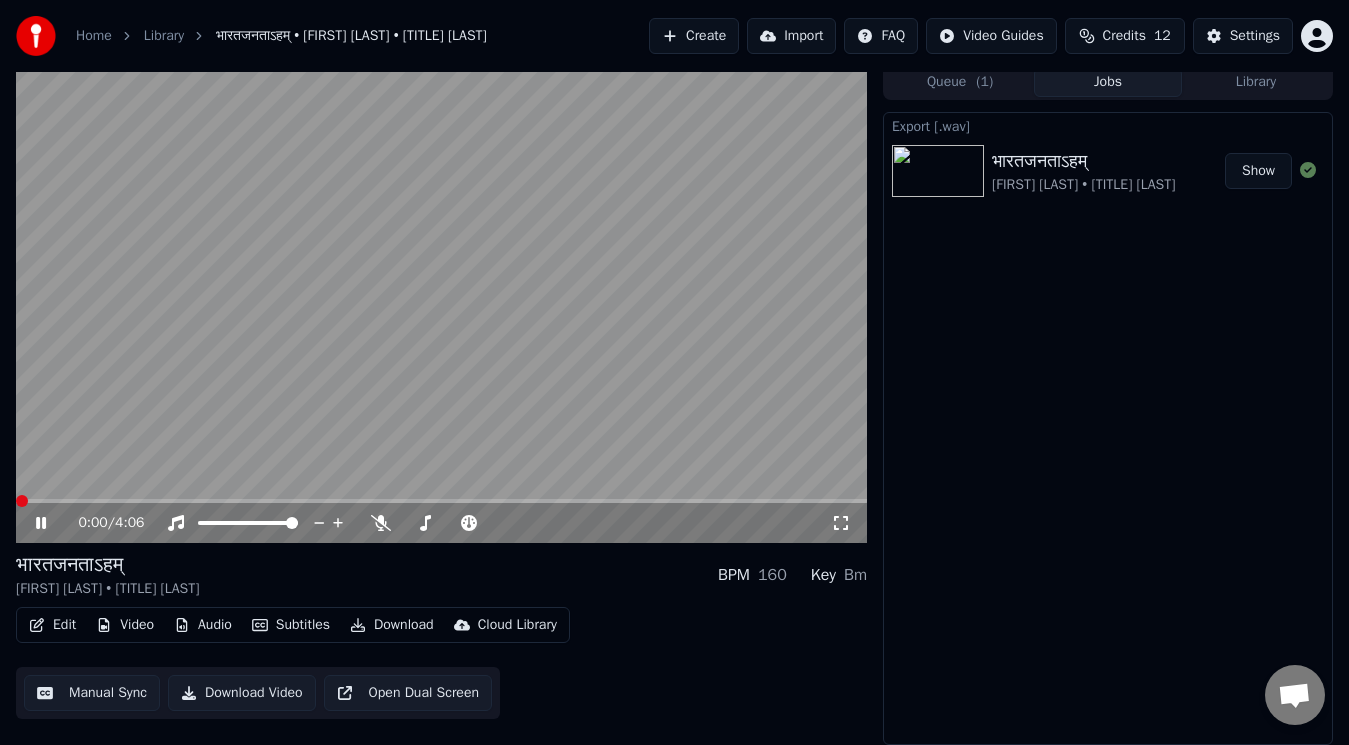 click at bounding box center [16, 501] 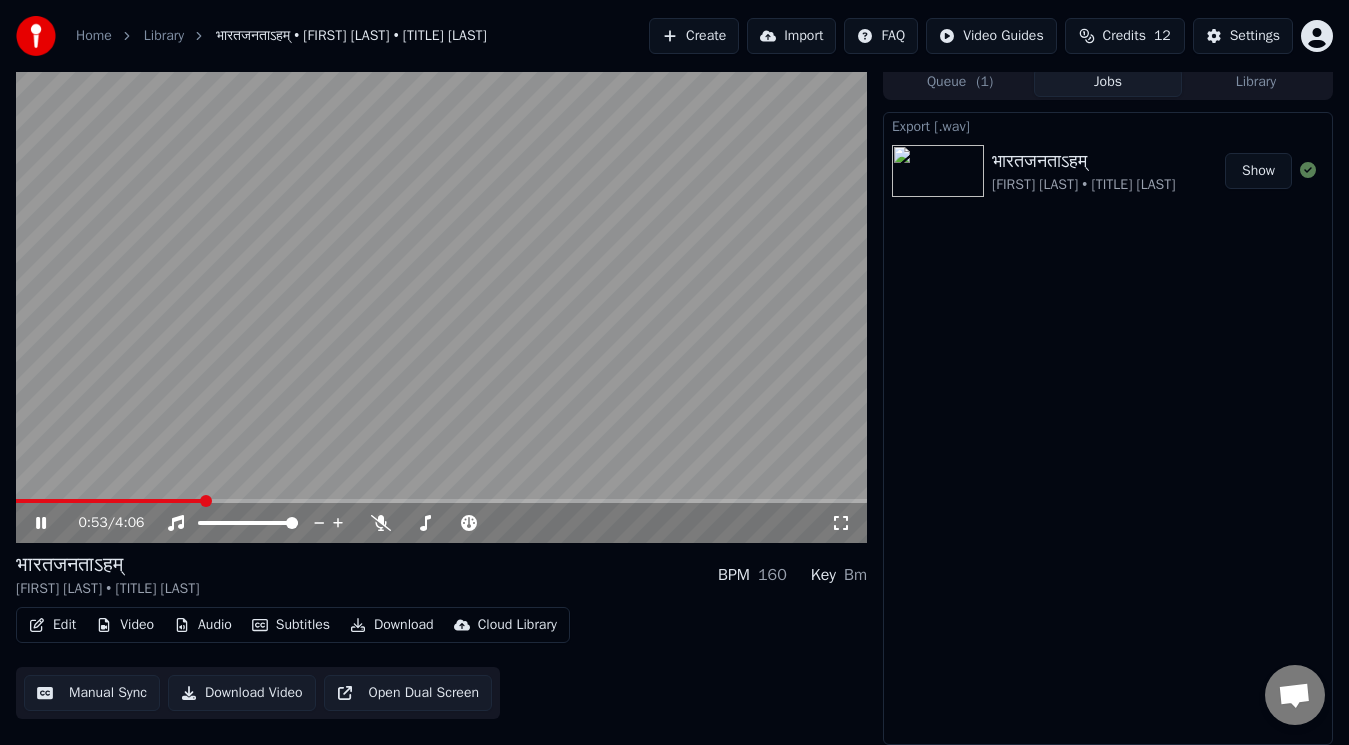 click 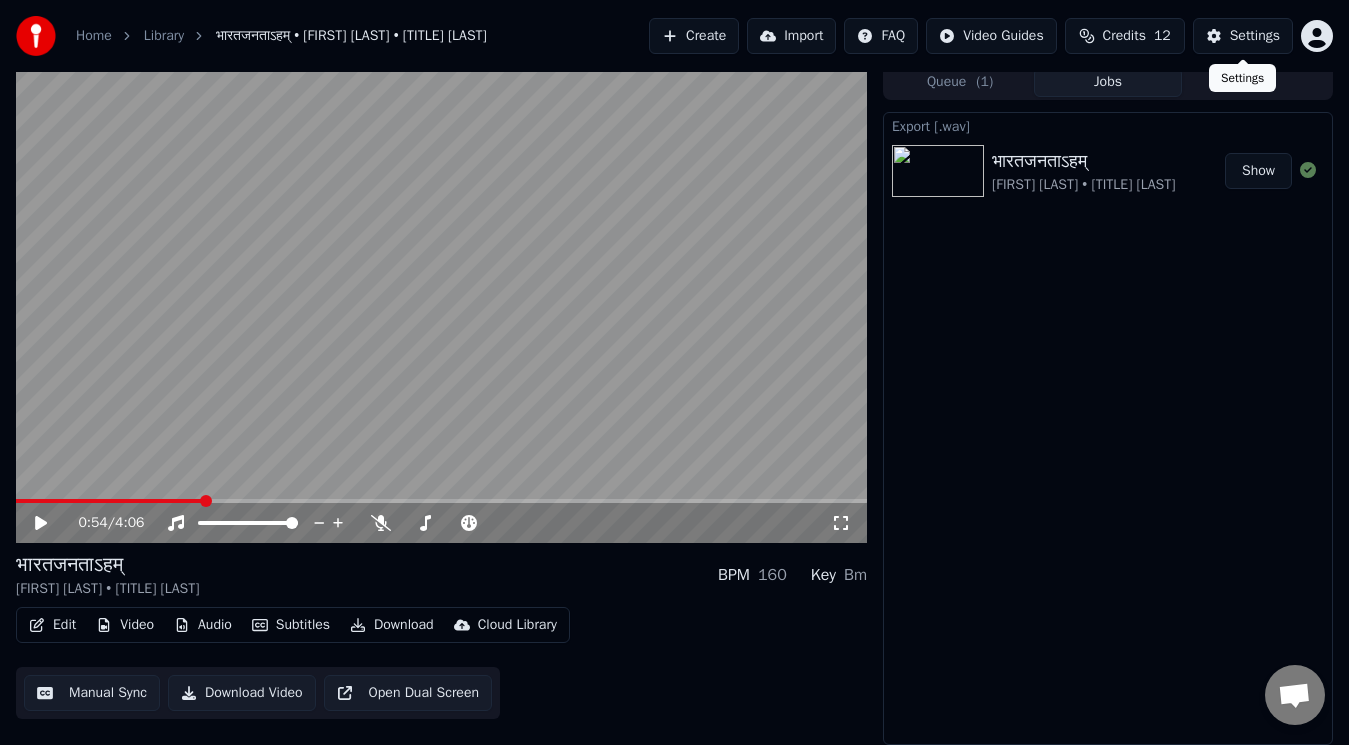click on "Settings" at bounding box center [1243, 36] 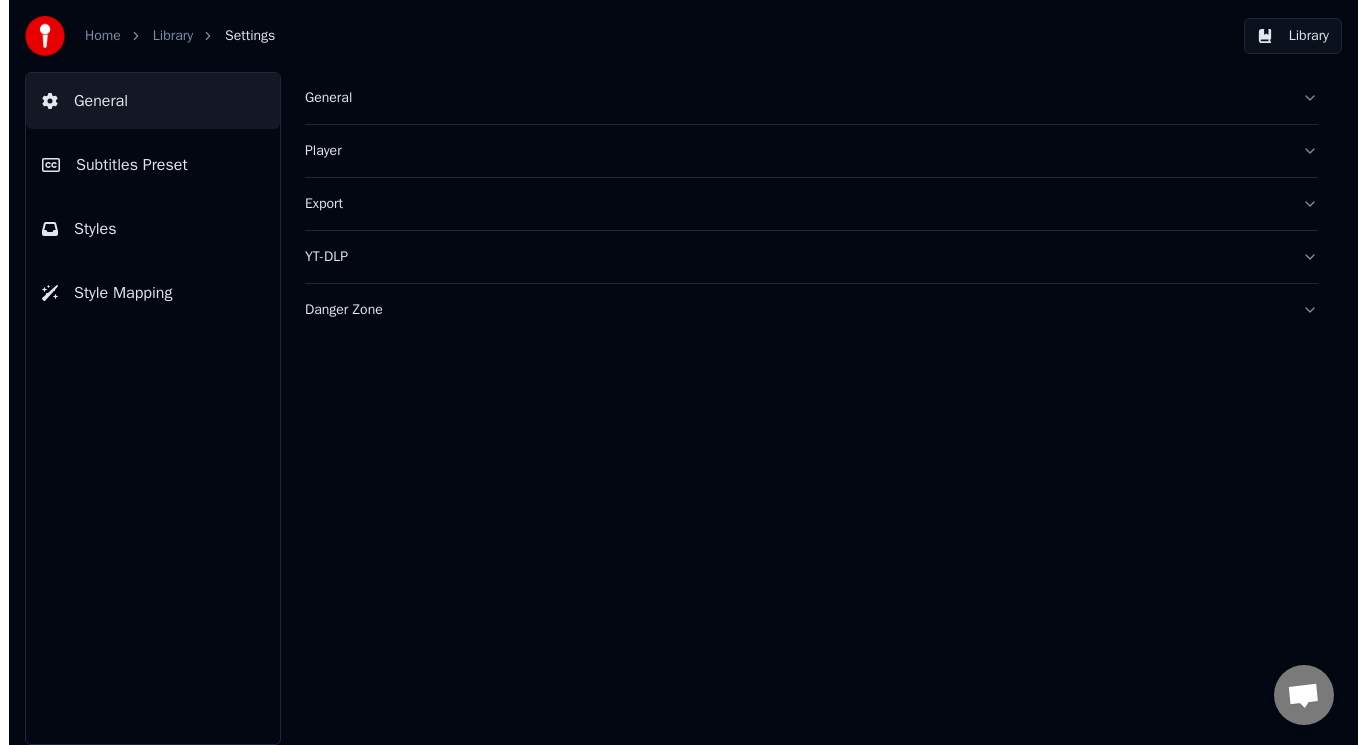 scroll, scrollTop: 0, scrollLeft: 0, axis: both 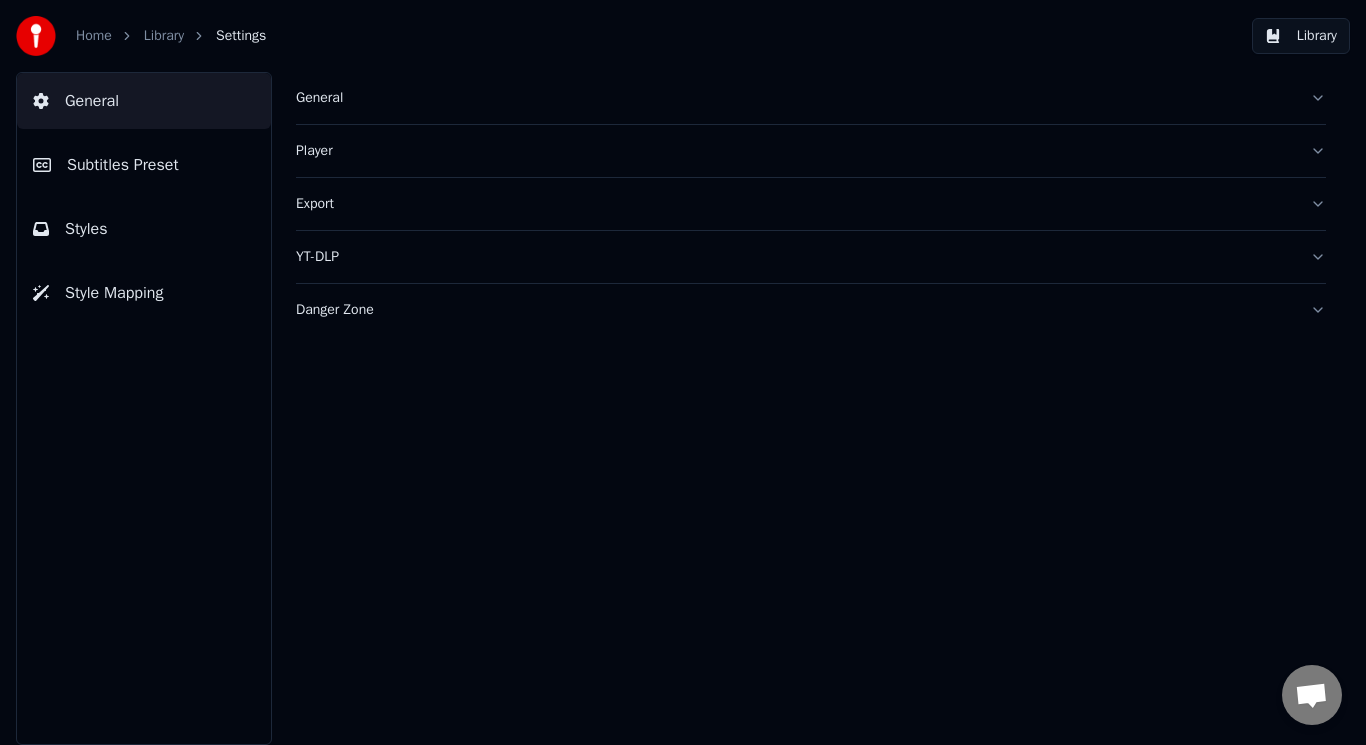 click on "Danger Zone" at bounding box center (811, 310) 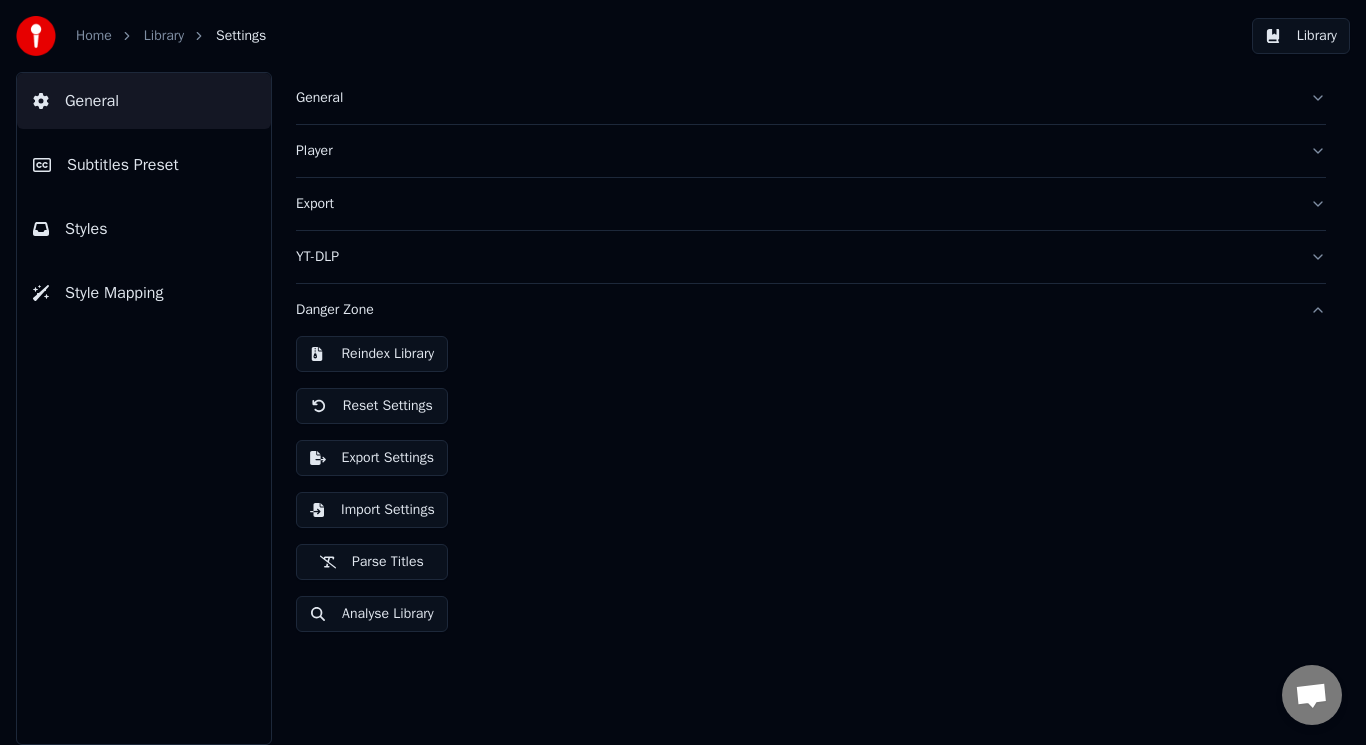click on "YT-DLP" at bounding box center (795, 257) 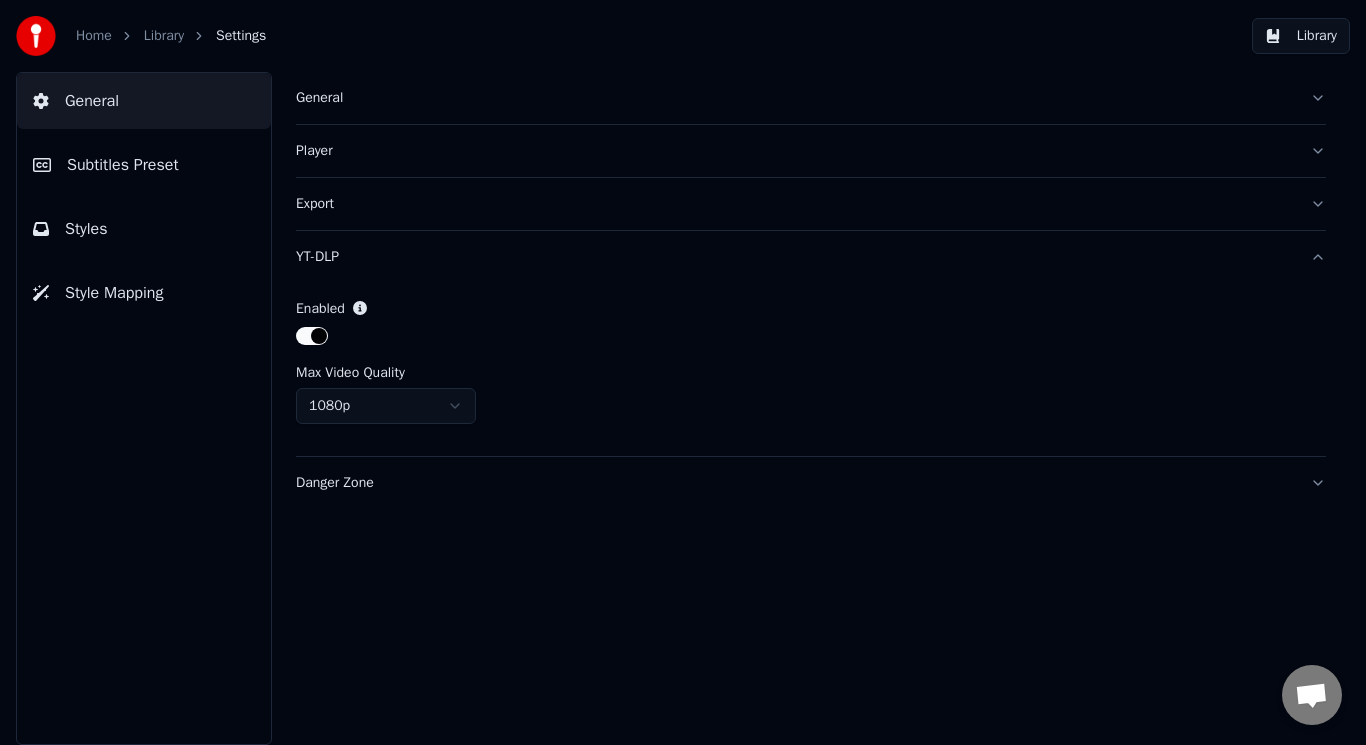 click on "Export" at bounding box center [811, 204] 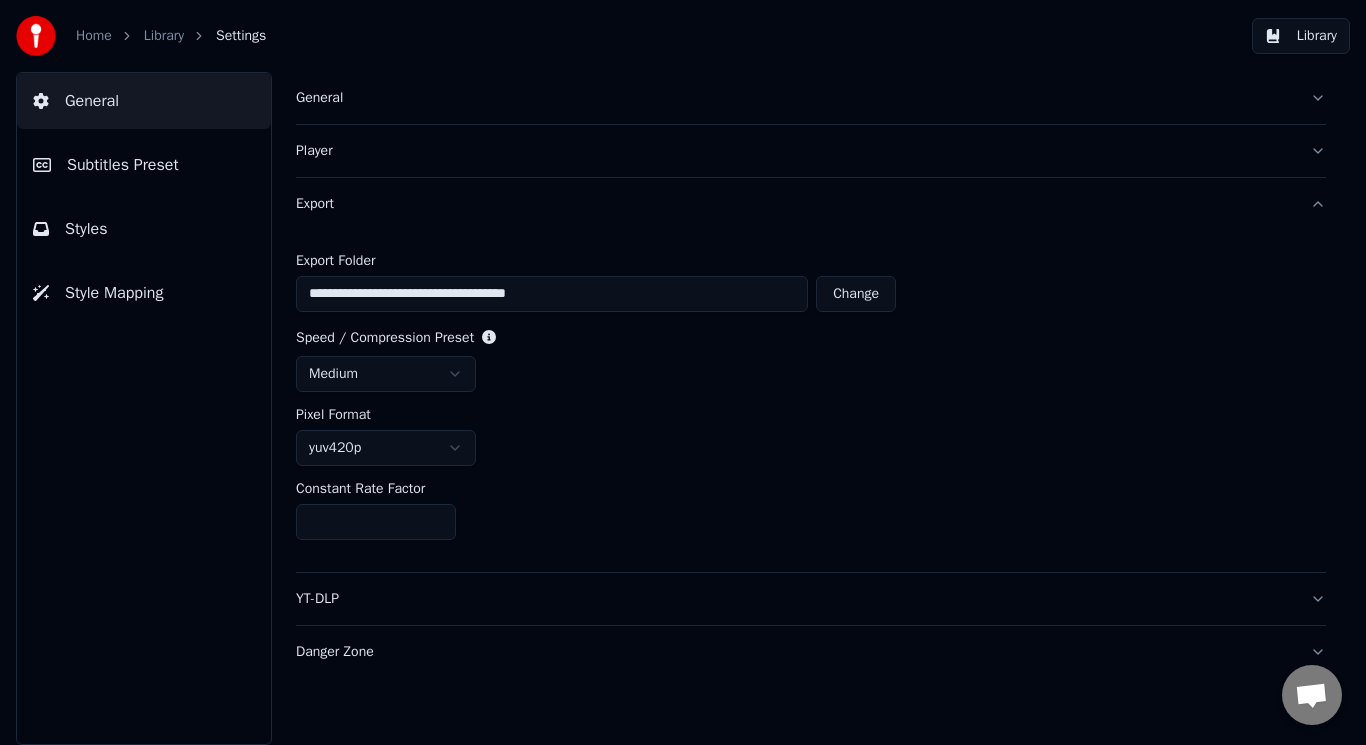 click on "Player" at bounding box center (811, 151) 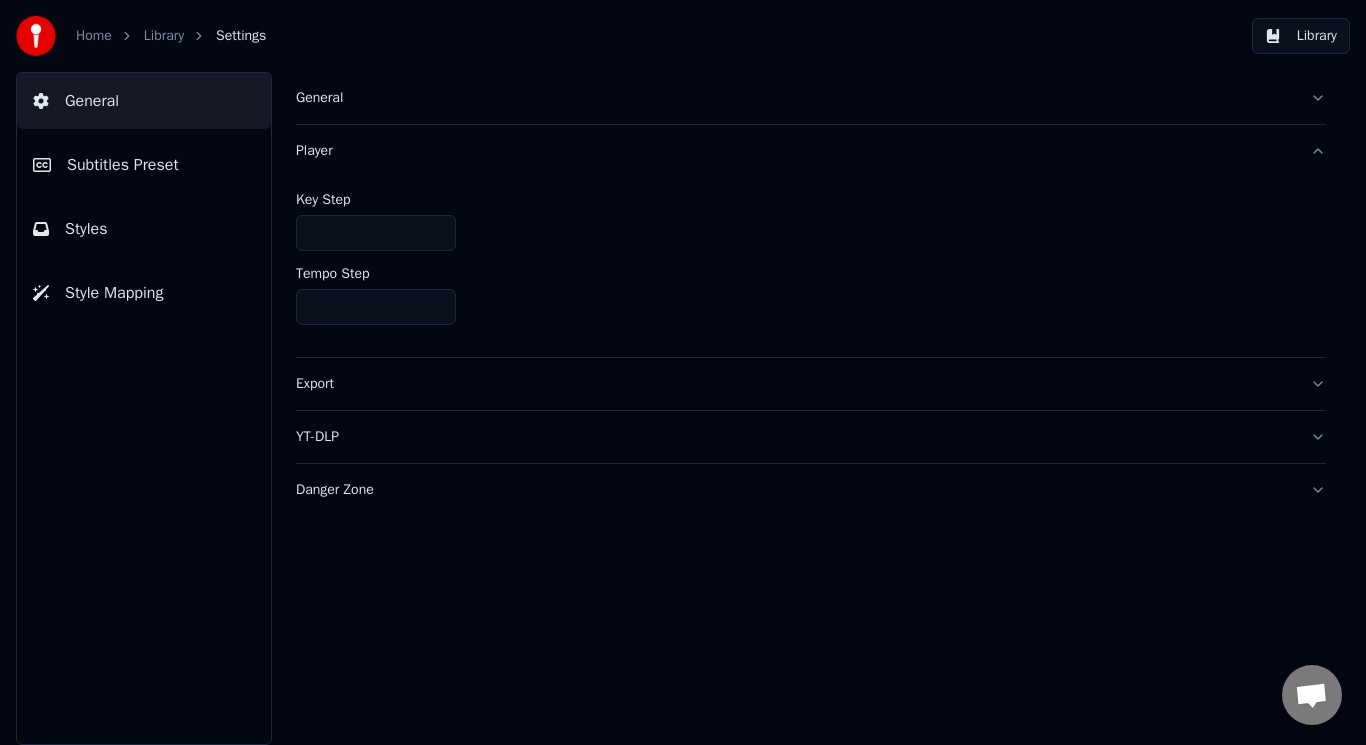 click on "General" at bounding box center [795, 98] 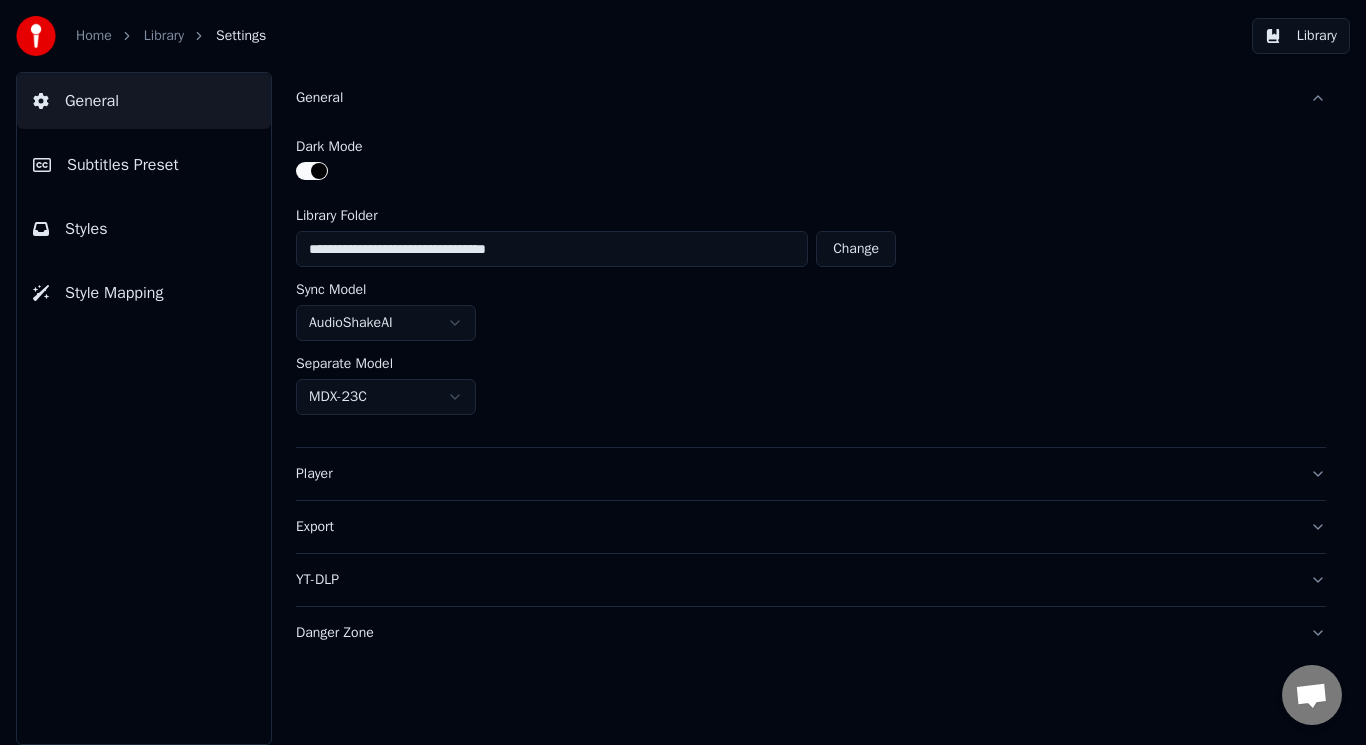 click on "Subtitles Preset" at bounding box center [144, 165] 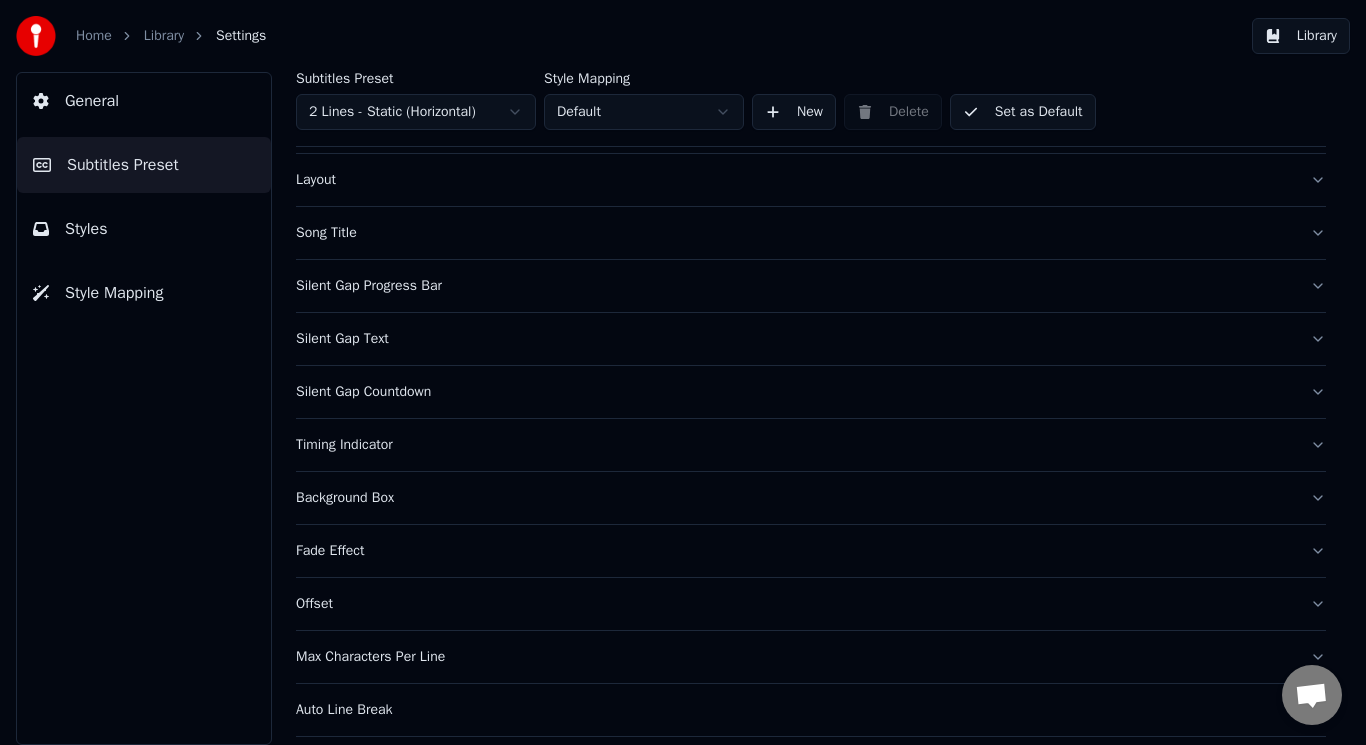 scroll, scrollTop: 100, scrollLeft: 0, axis: vertical 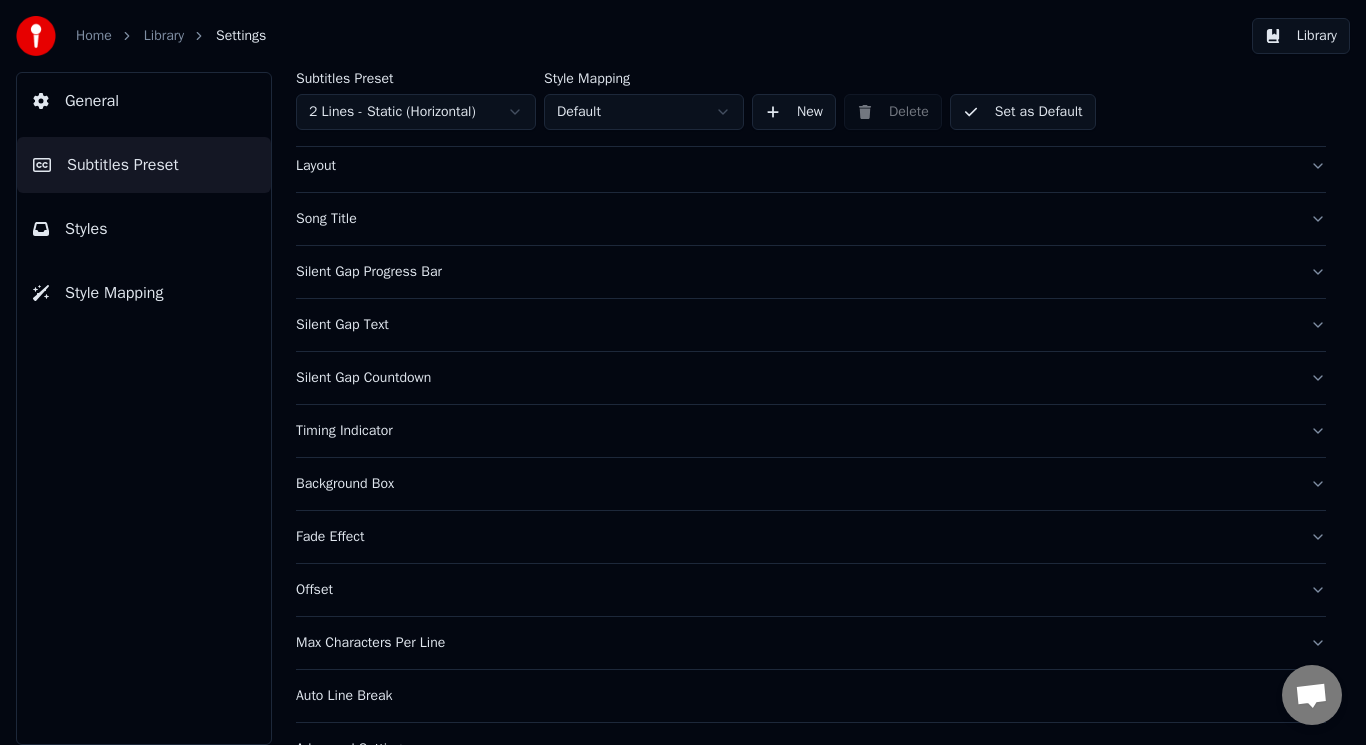 click on "Styles" at bounding box center (144, 229) 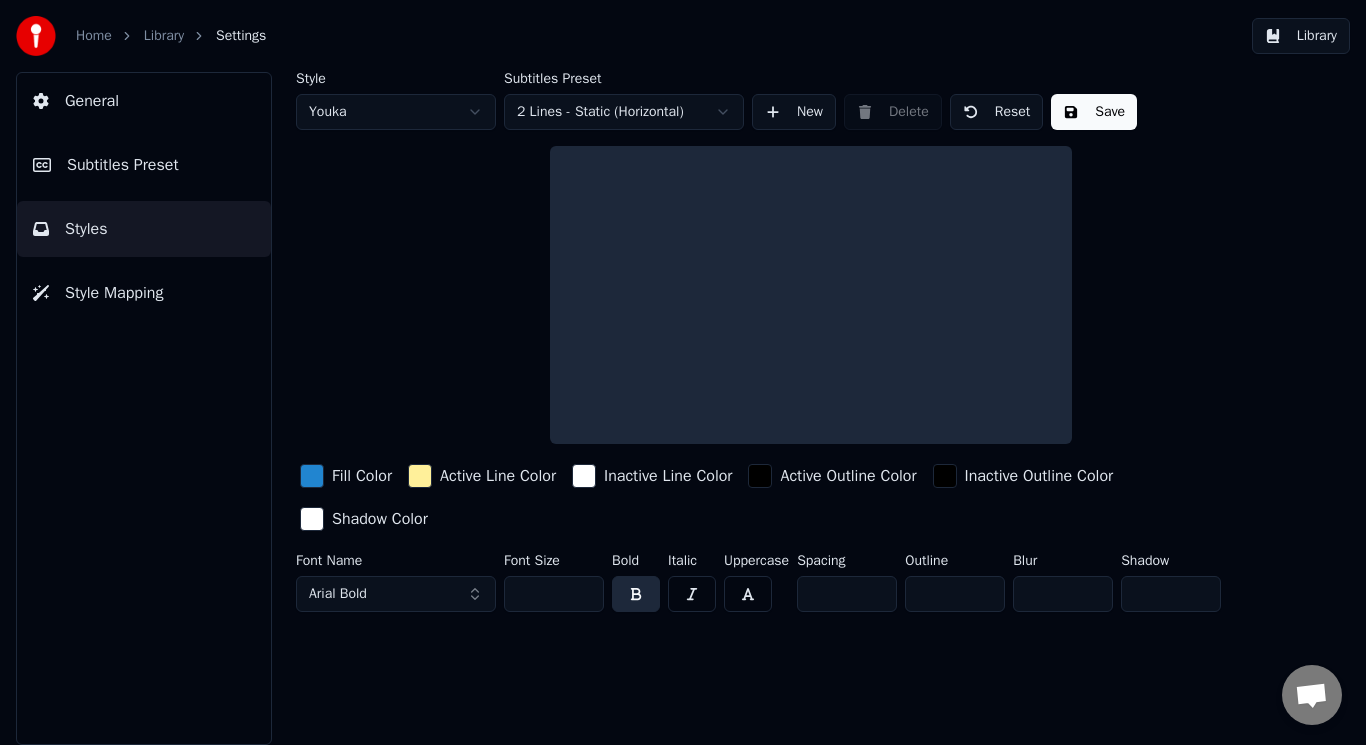 scroll, scrollTop: 0, scrollLeft: 0, axis: both 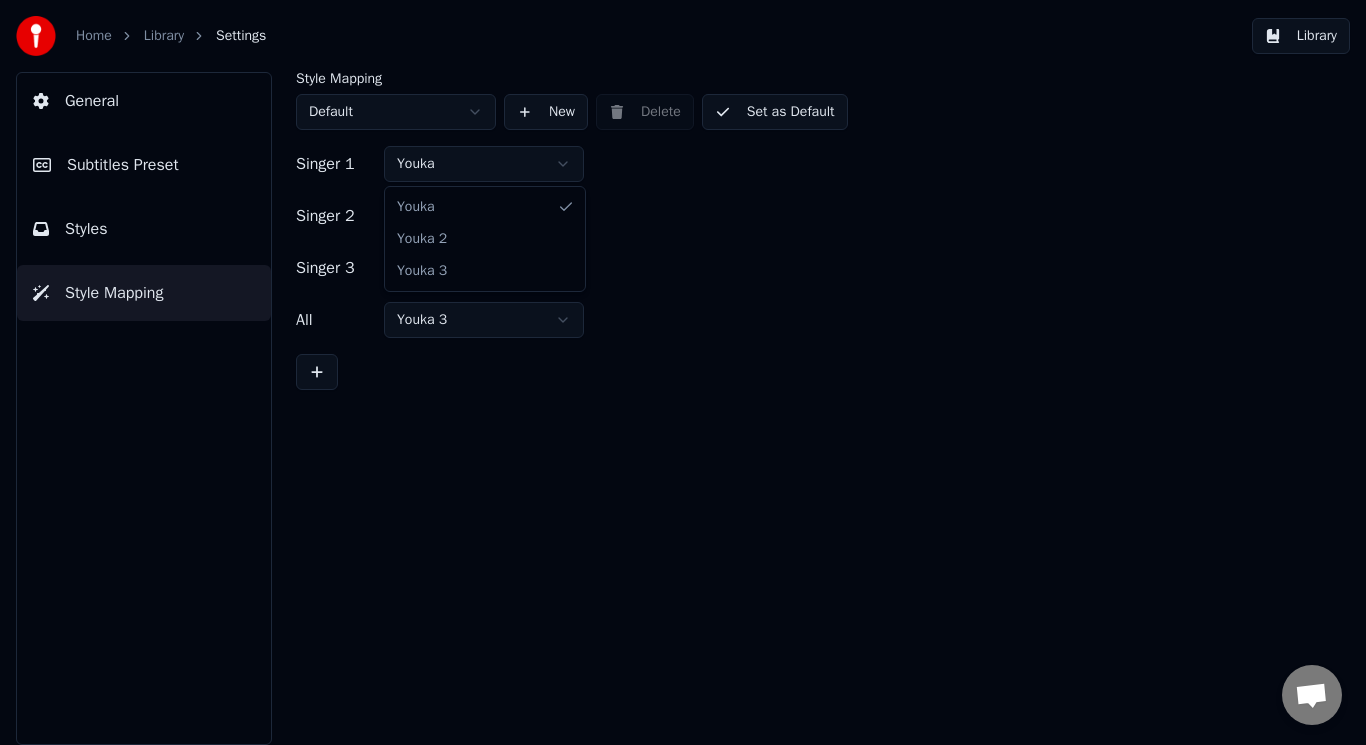 click on "Home Library Settings Library General Subtitles Preset Styles Style Mapping Style Mapping Default New Delete Set as Default Singer   1 Youka Singer   2 Youka 2 Singer   3 Youka 3 All Youka 3 Youka Youka 2 Youka 3" at bounding box center (683, 372) 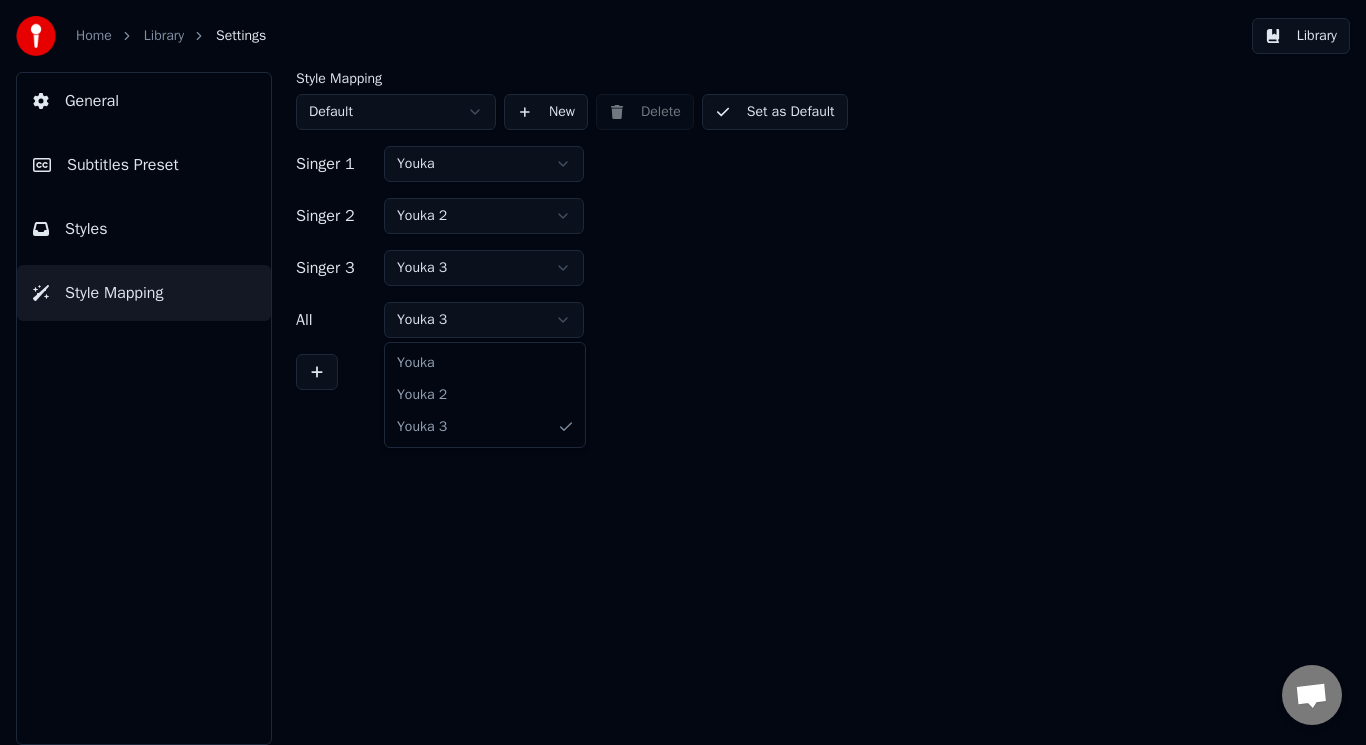 click on "Home Library Settings Library General Subtitles Preset Styles Style Mapping Style Mapping Default New Delete Set as Default Singer   1 Youka Singer   2 Youka 2 Singer   3 Youka 3 All Youka 3 Youka Youka 2 Youka 3" at bounding box center [683, 372] 